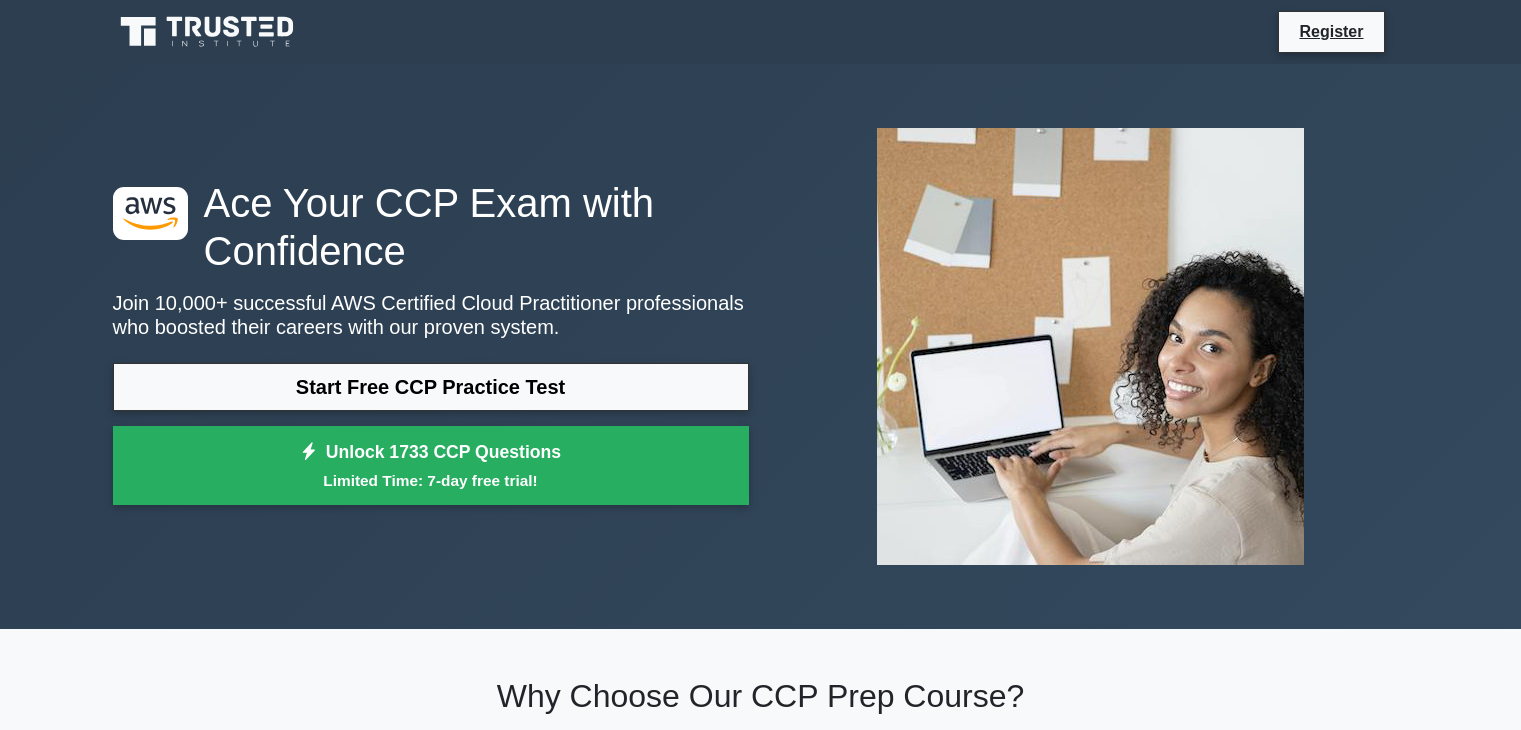 scroll, scrollTop: 0, scrollLeft: 0, axis: both 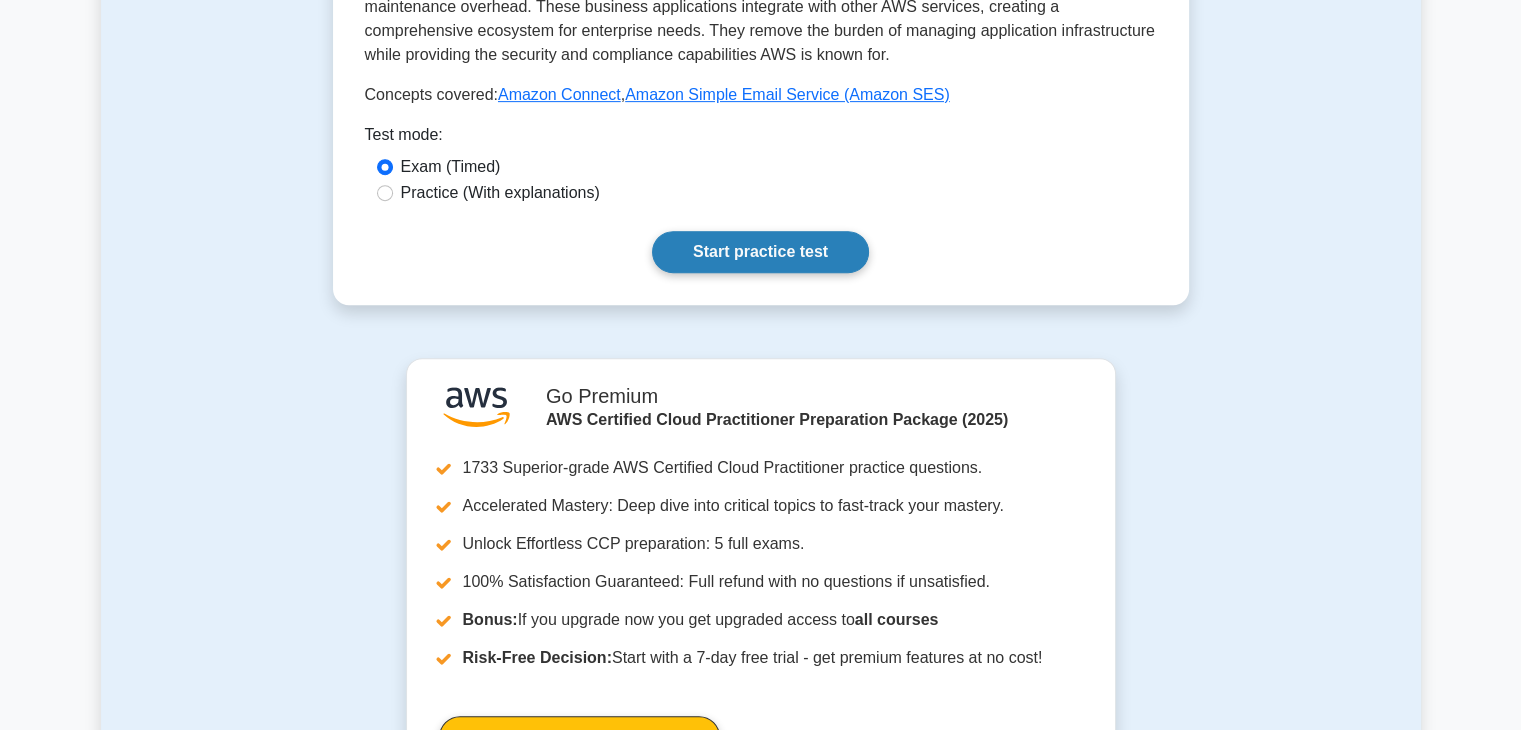 click on "Start practice test" at bounding box center (760, 252) 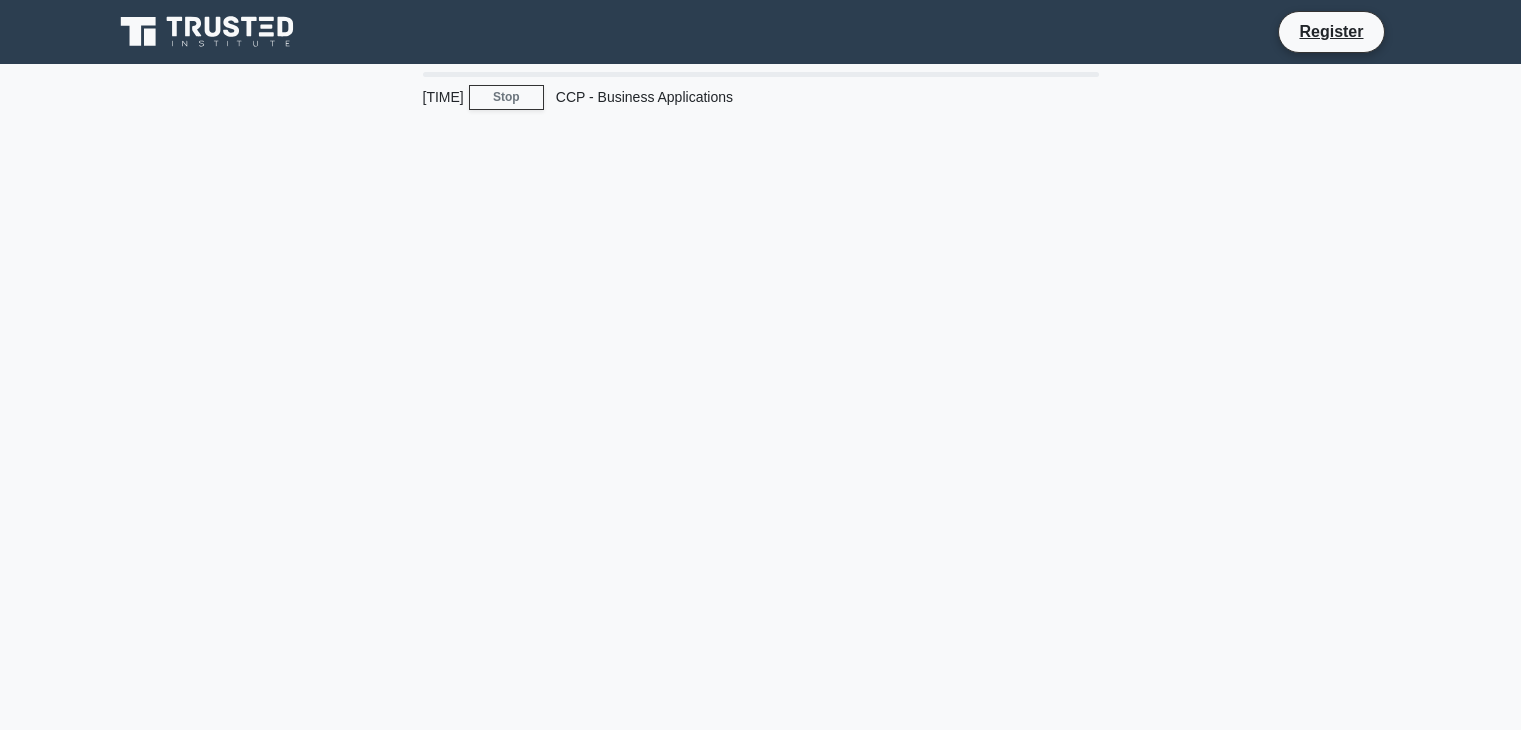 scroll, scrollTop: 0, scrollLeft: 0, axis: both 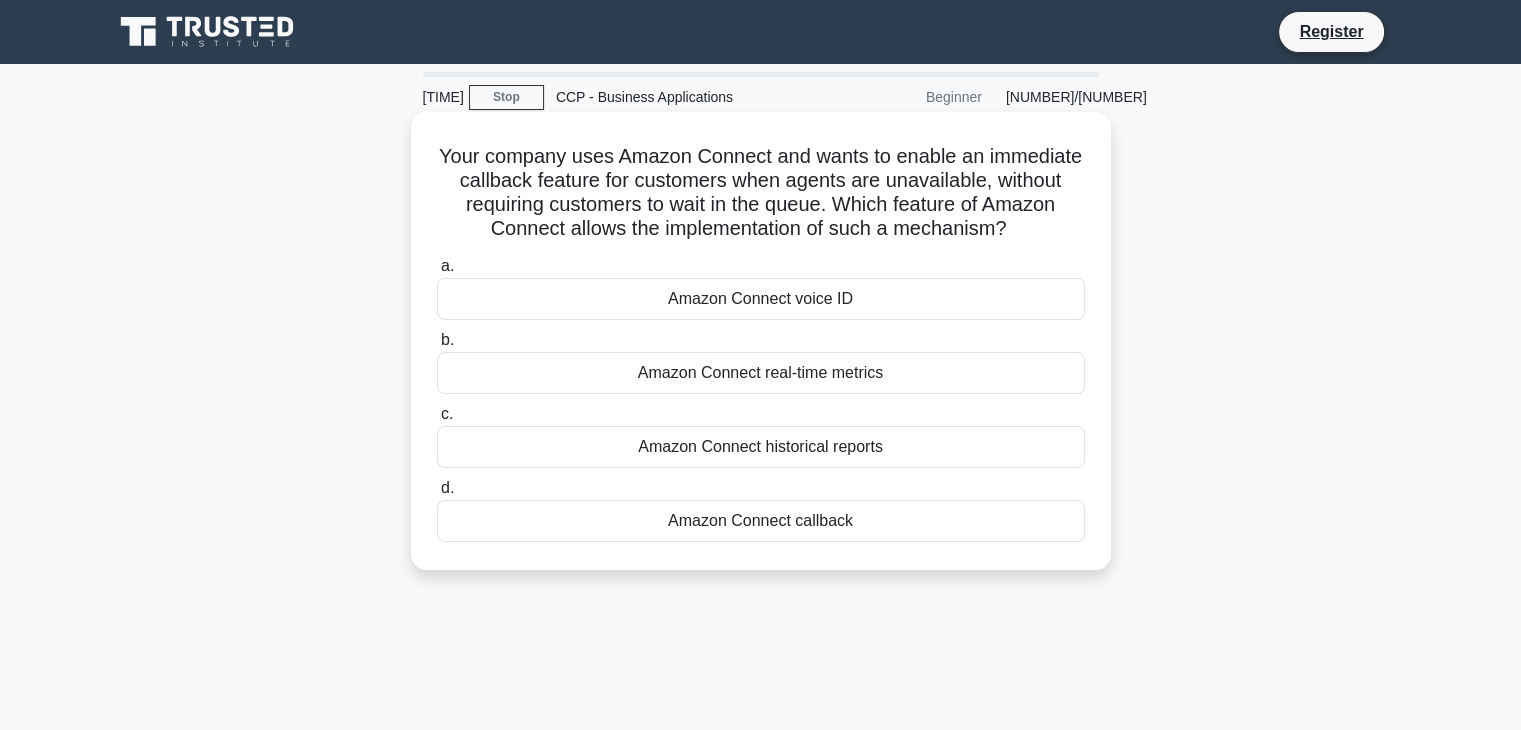 click on "Amazon Connect voice ID" at bounding box center [761, 299] 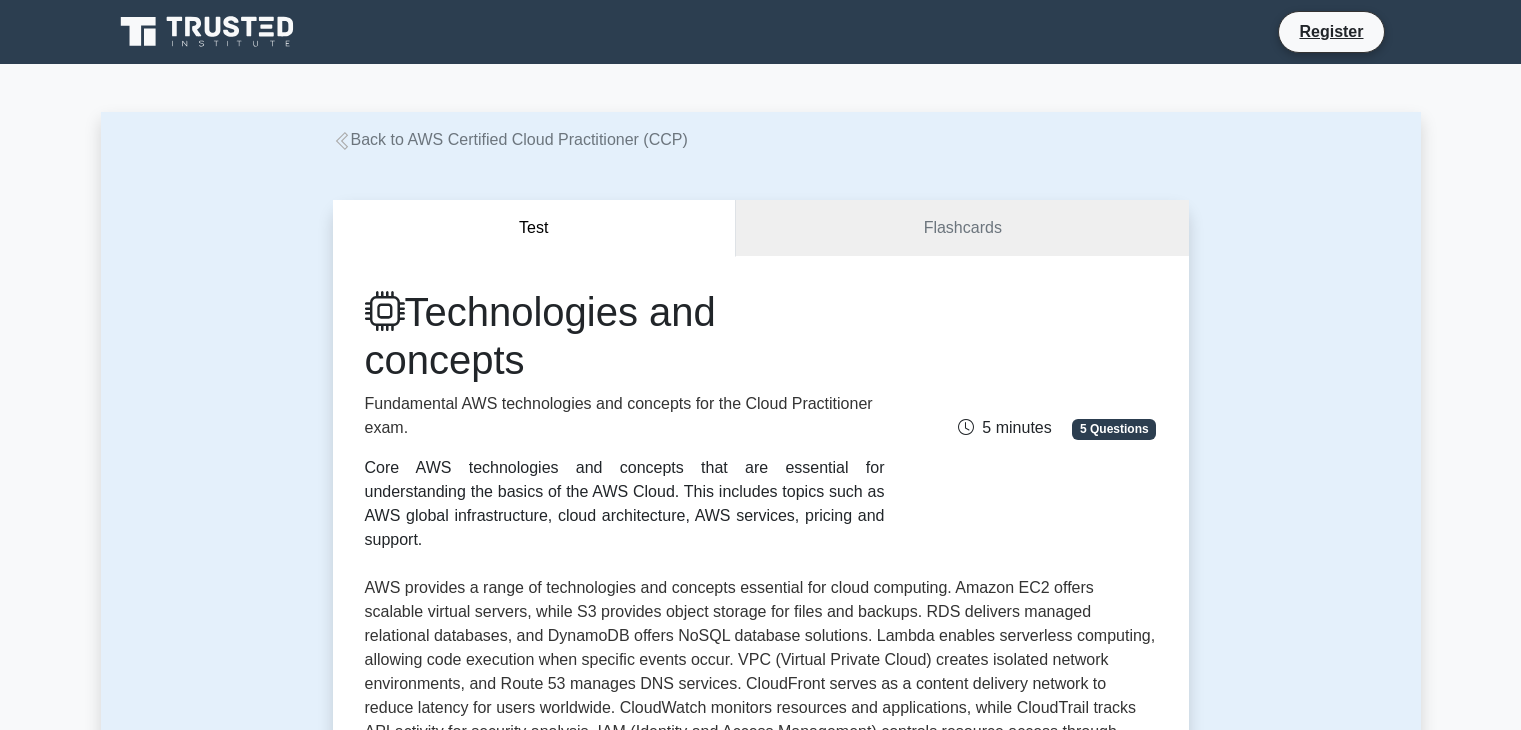 scroll, scrollTop: 0, scrollLeft: 0, axis: both 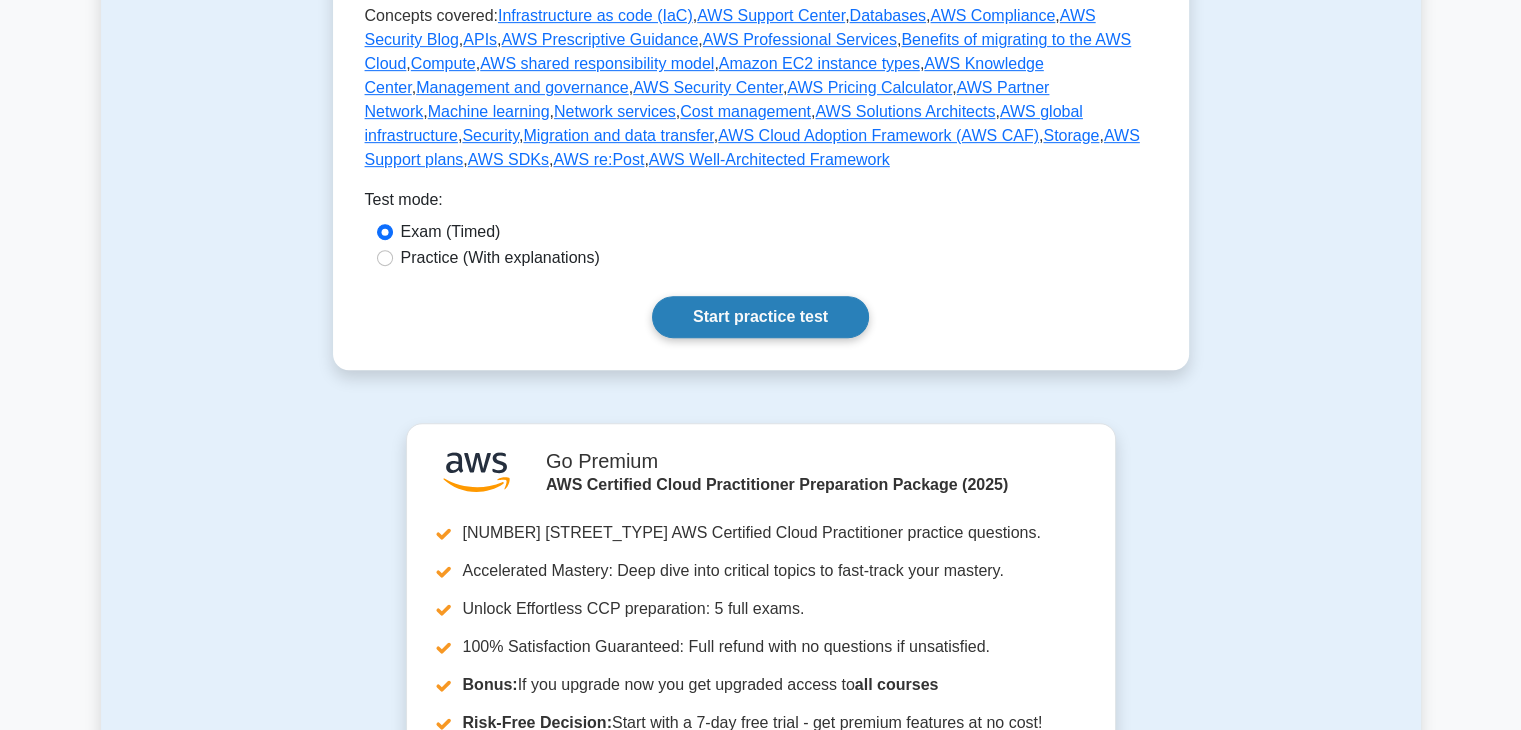click on "Start practice test" at bounding box center (760, 317) 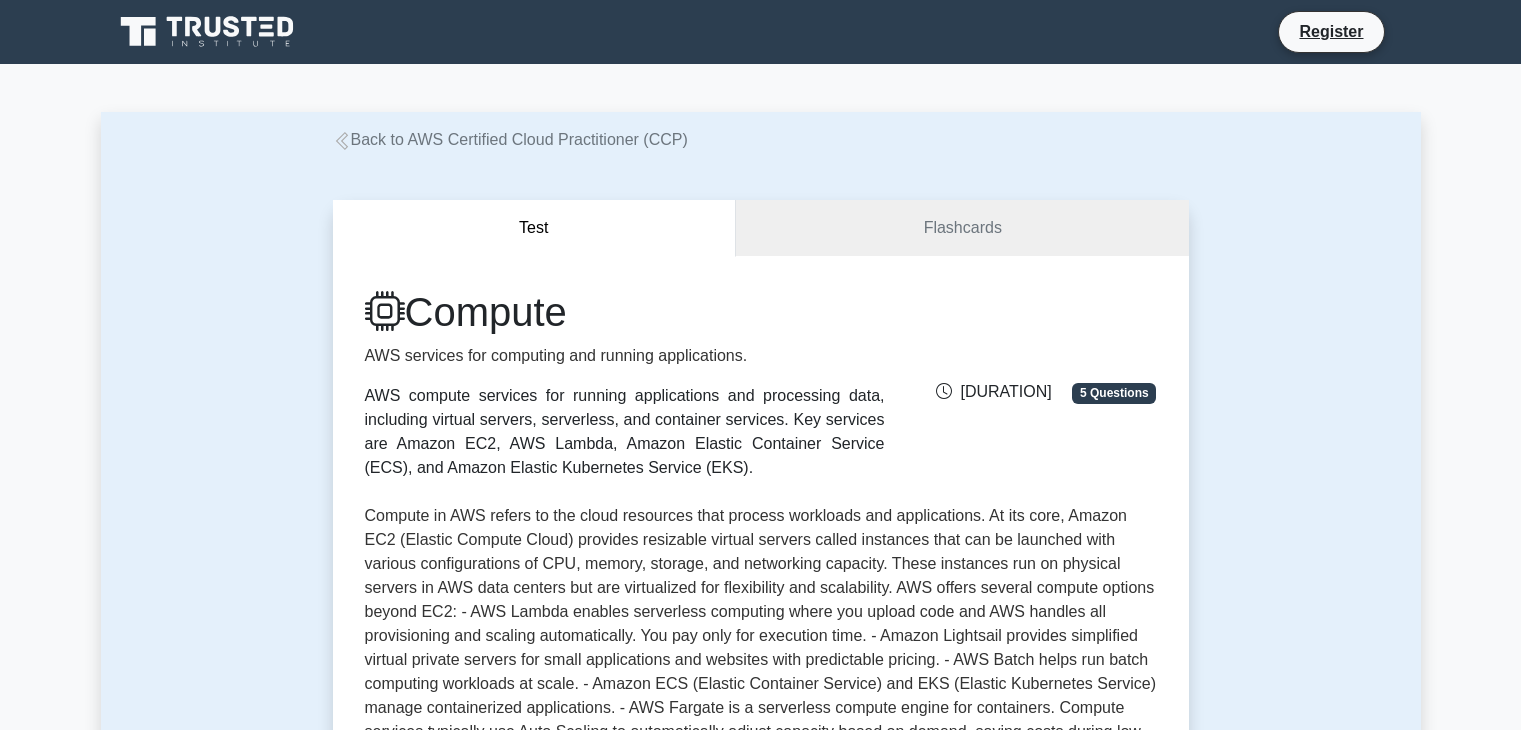 scroll, scrollTop: 0, scrollLeft: 0, axis: both 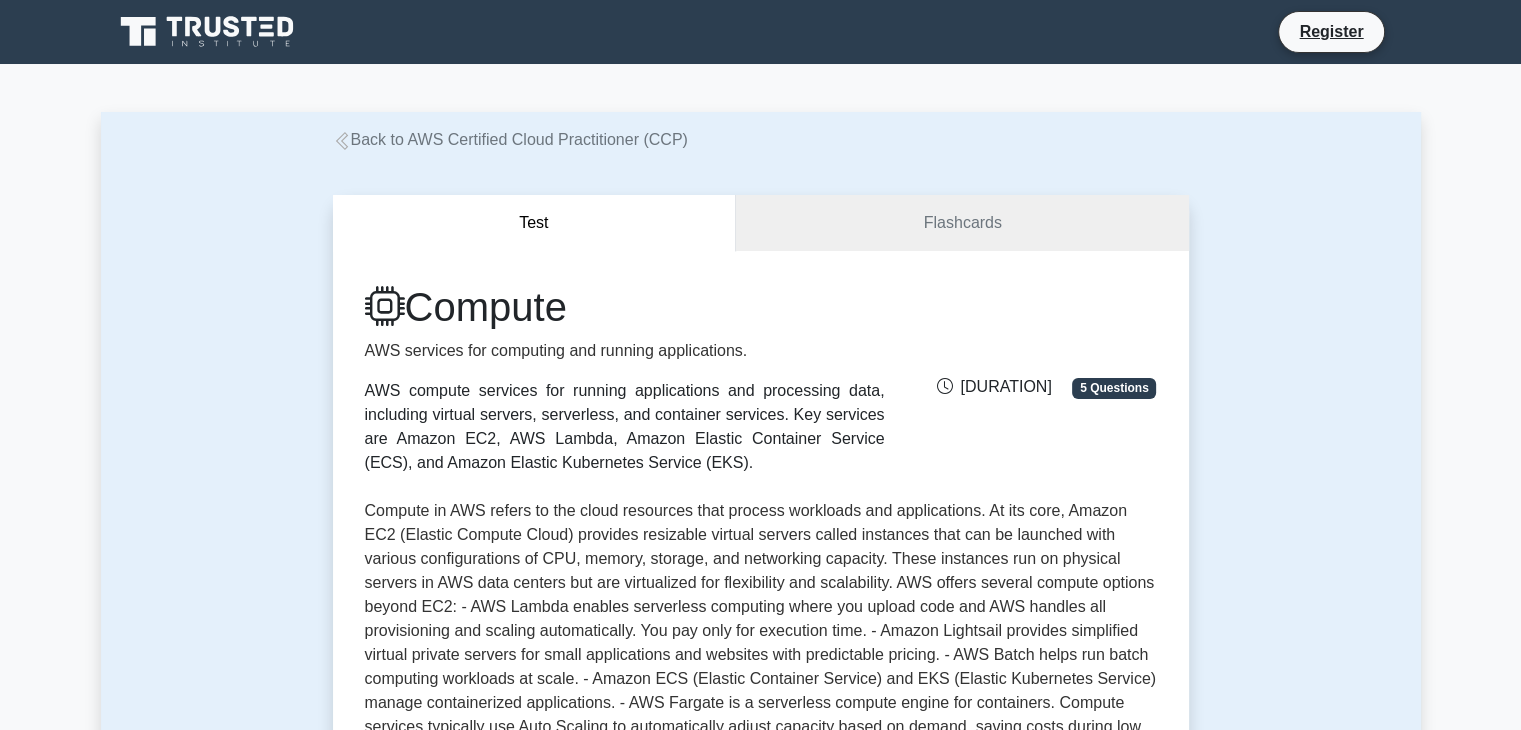 click on "5 Questions" at bounding box center [1114, 388] 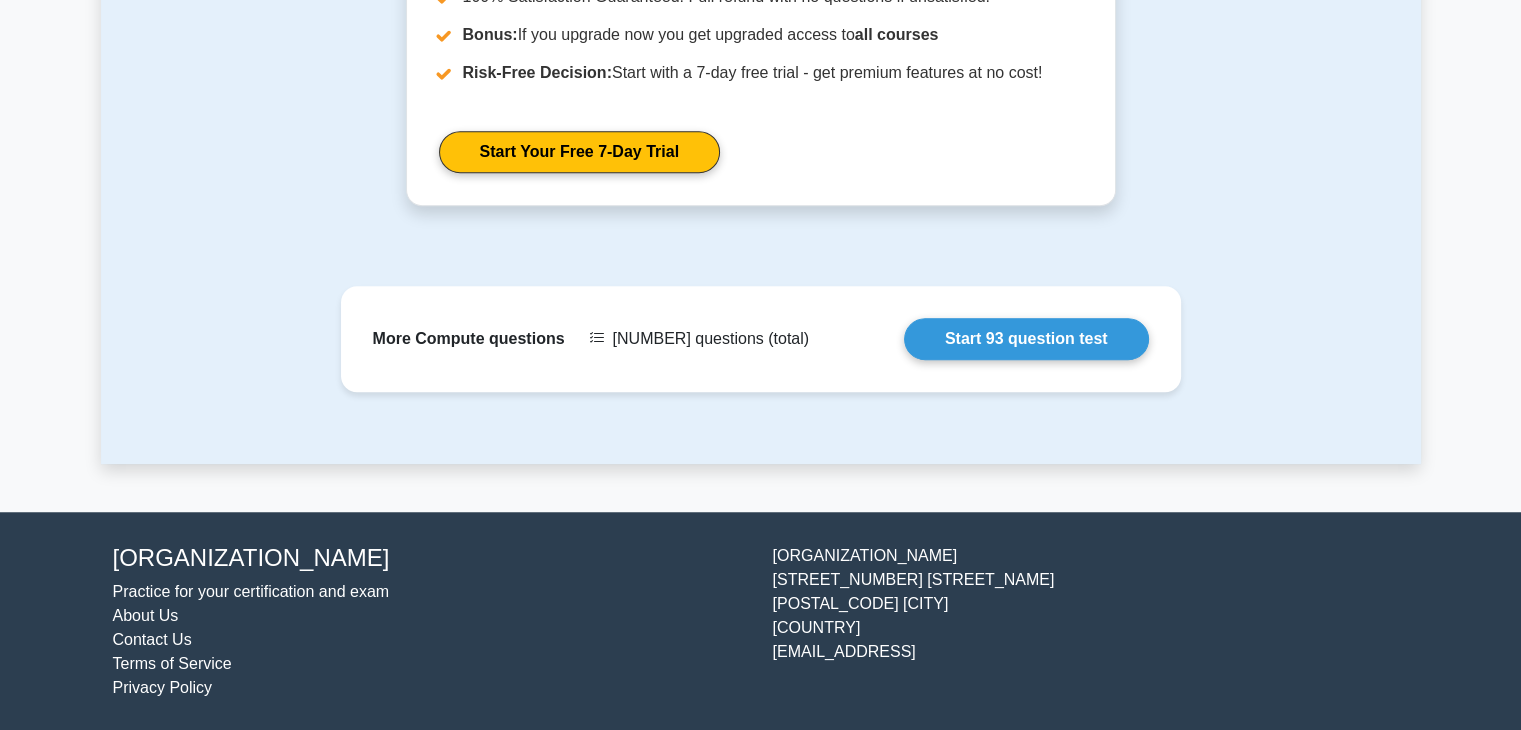 scroll, scrollTop: 1445, scrollLeft: 0, axis: vertical 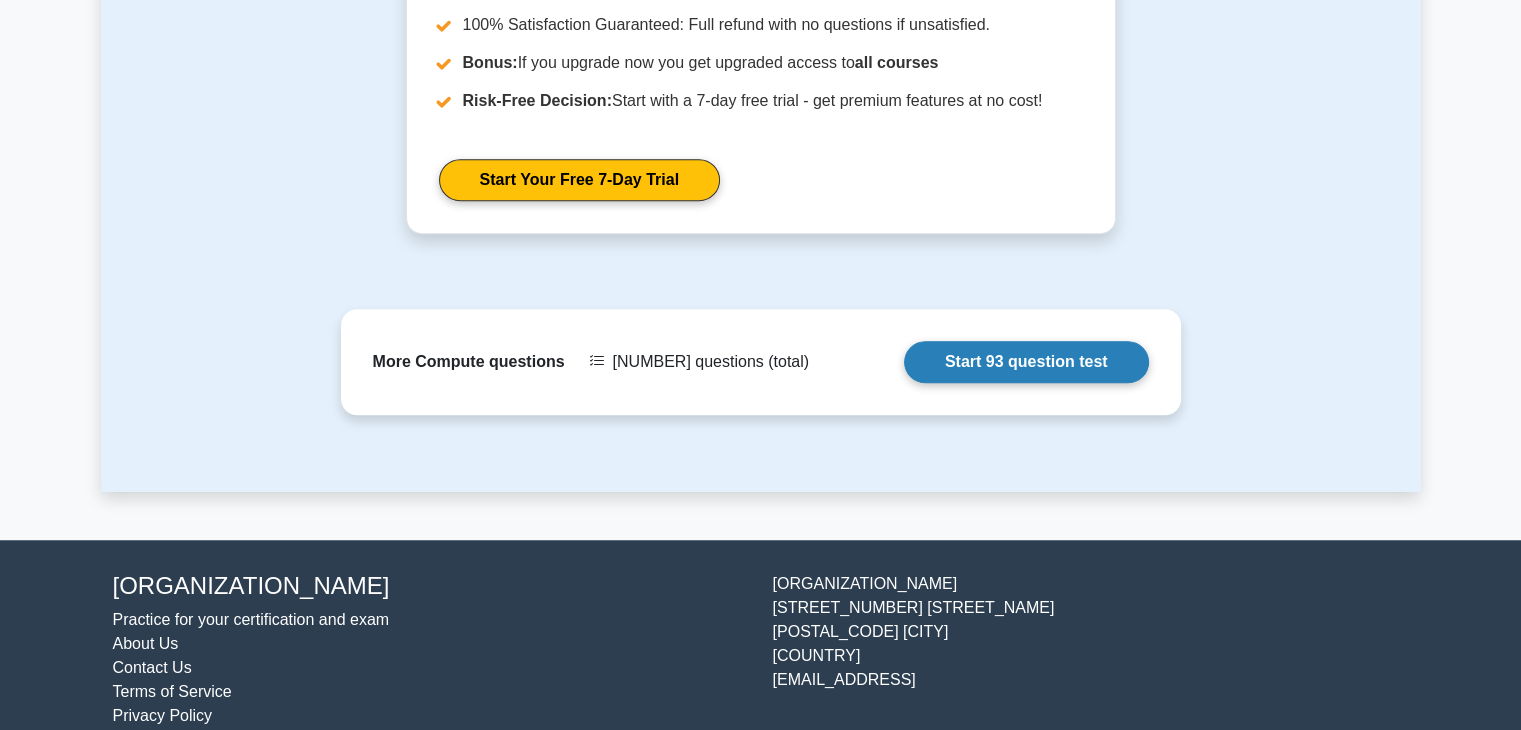 click on "Start 93 question test" at bounding box center [1026, 362] 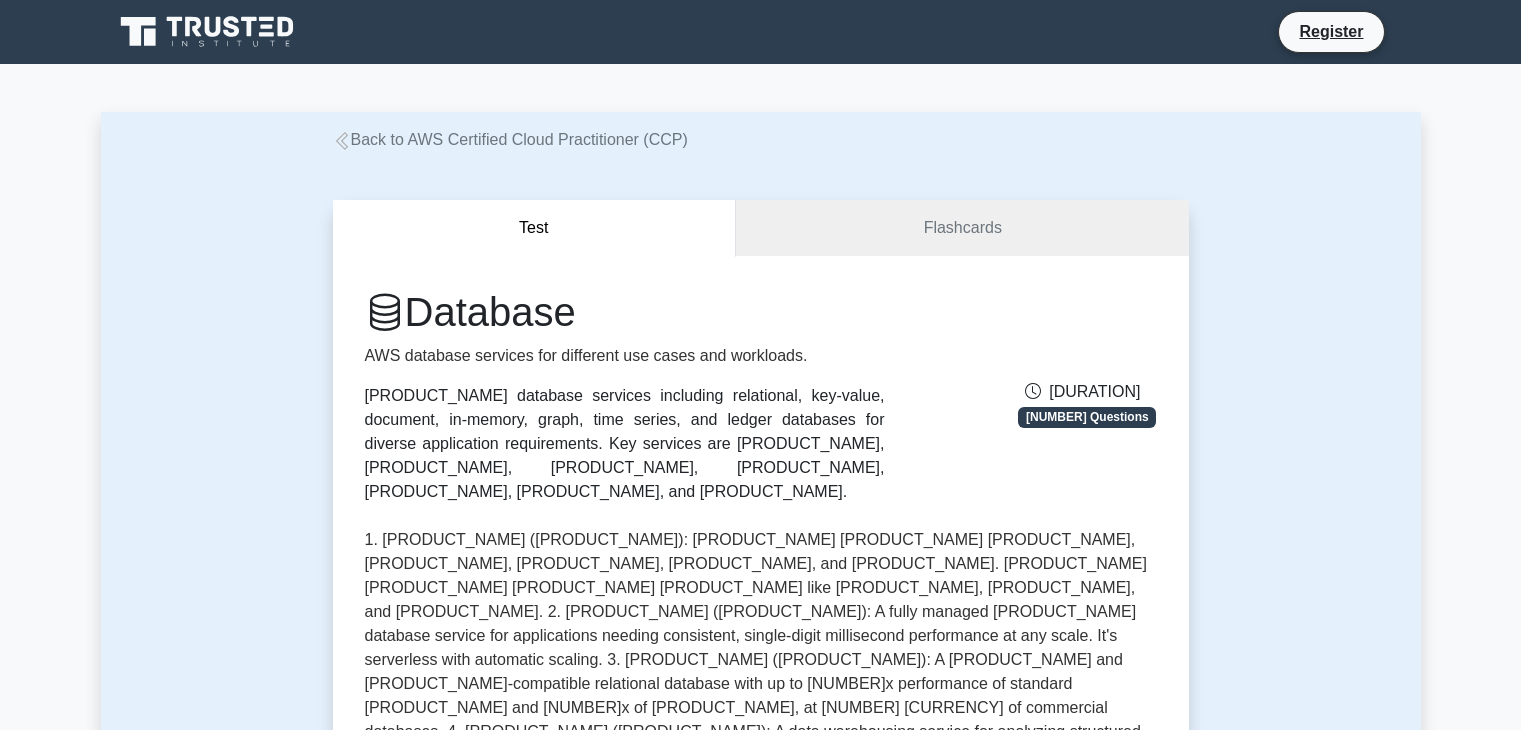scroll, scrollTop: 0, scrollLeft: 0, axis: both 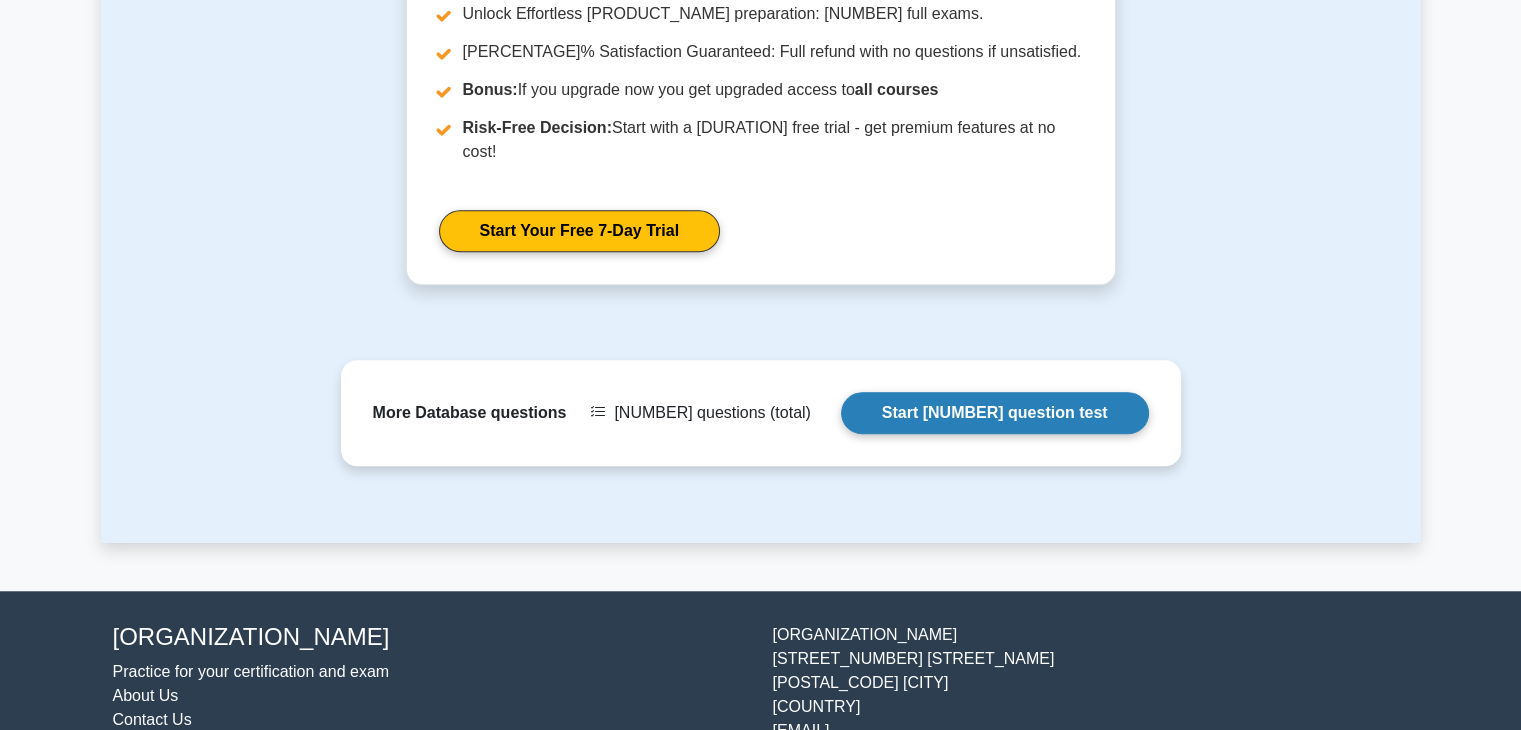 click on "Start 51 question test" at bounding box center (995, 413) 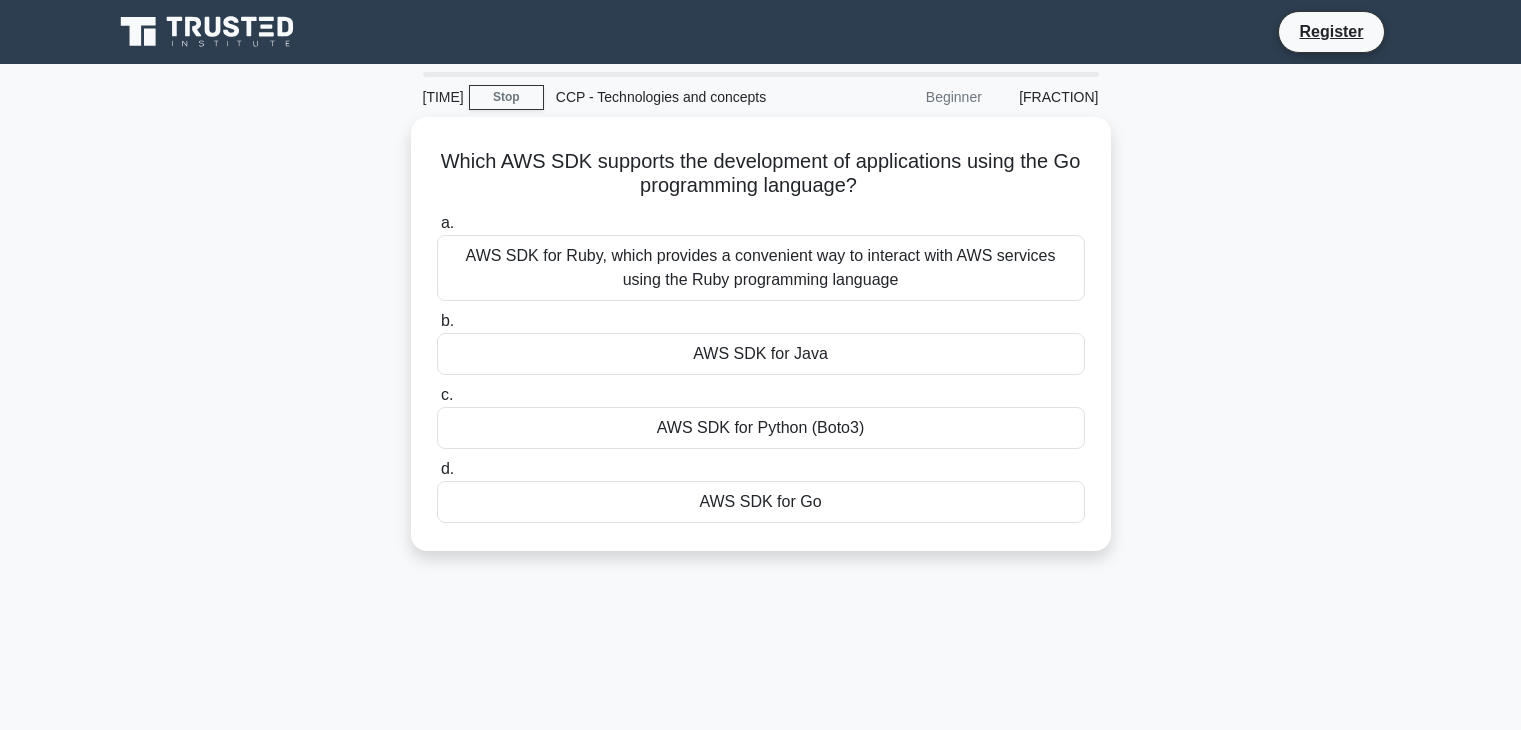 scroll, scrollTop: 0, scrollLeft: 0, axis: both 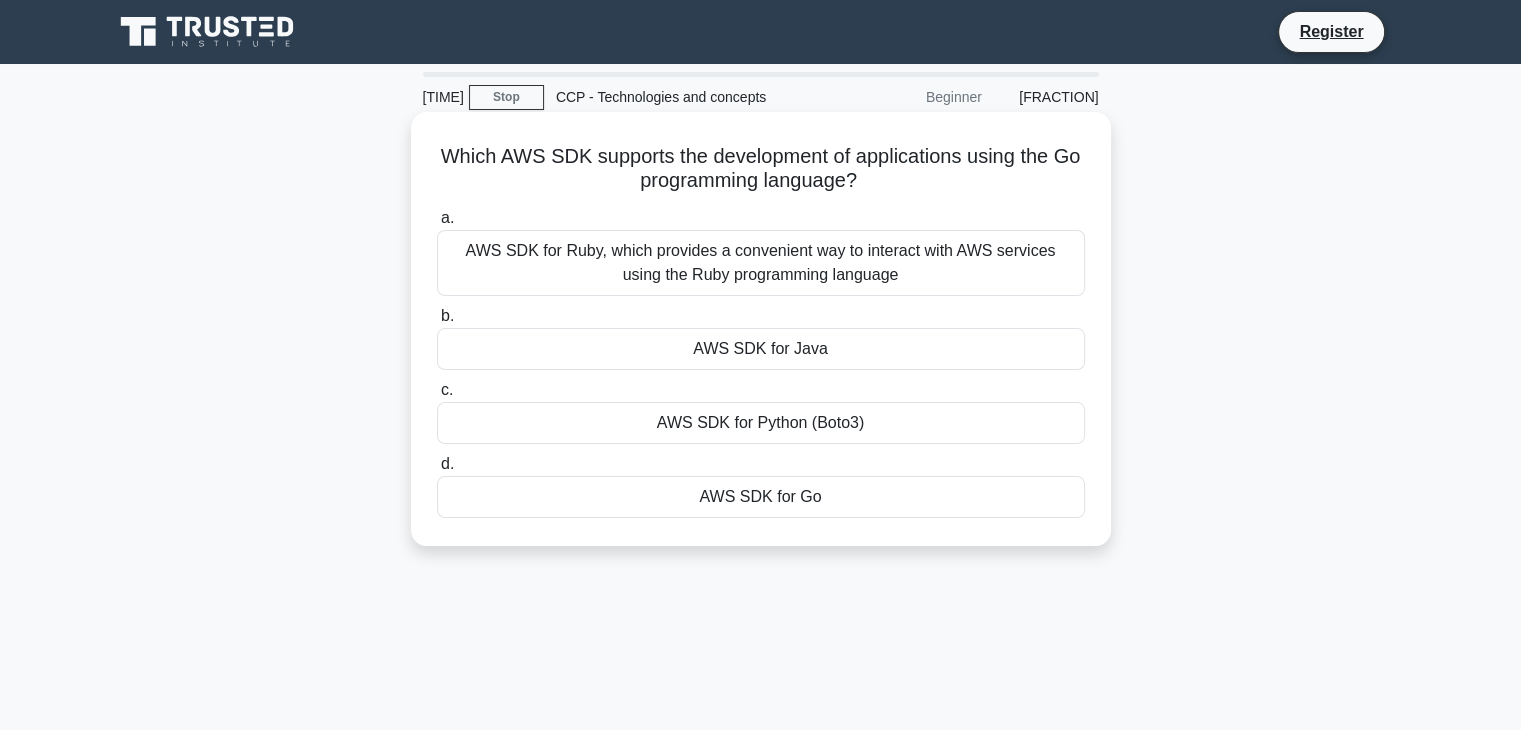 click on "AWS SDK for Go" at bounding box center (761, 497) 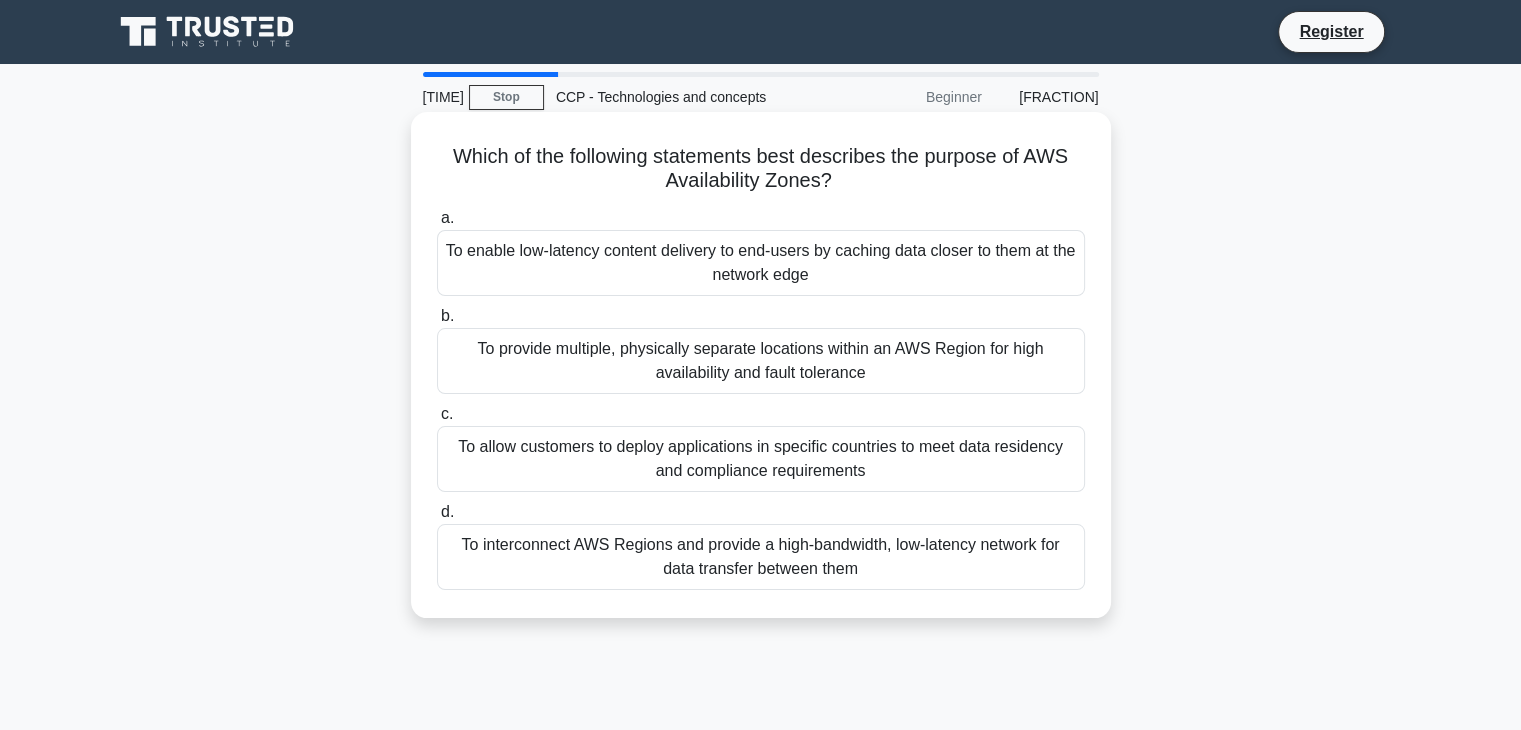 click on "To provide multiple, physically separate locations within an AWS Region for high availability and fault tolerance" at bounding box center (761, 361) 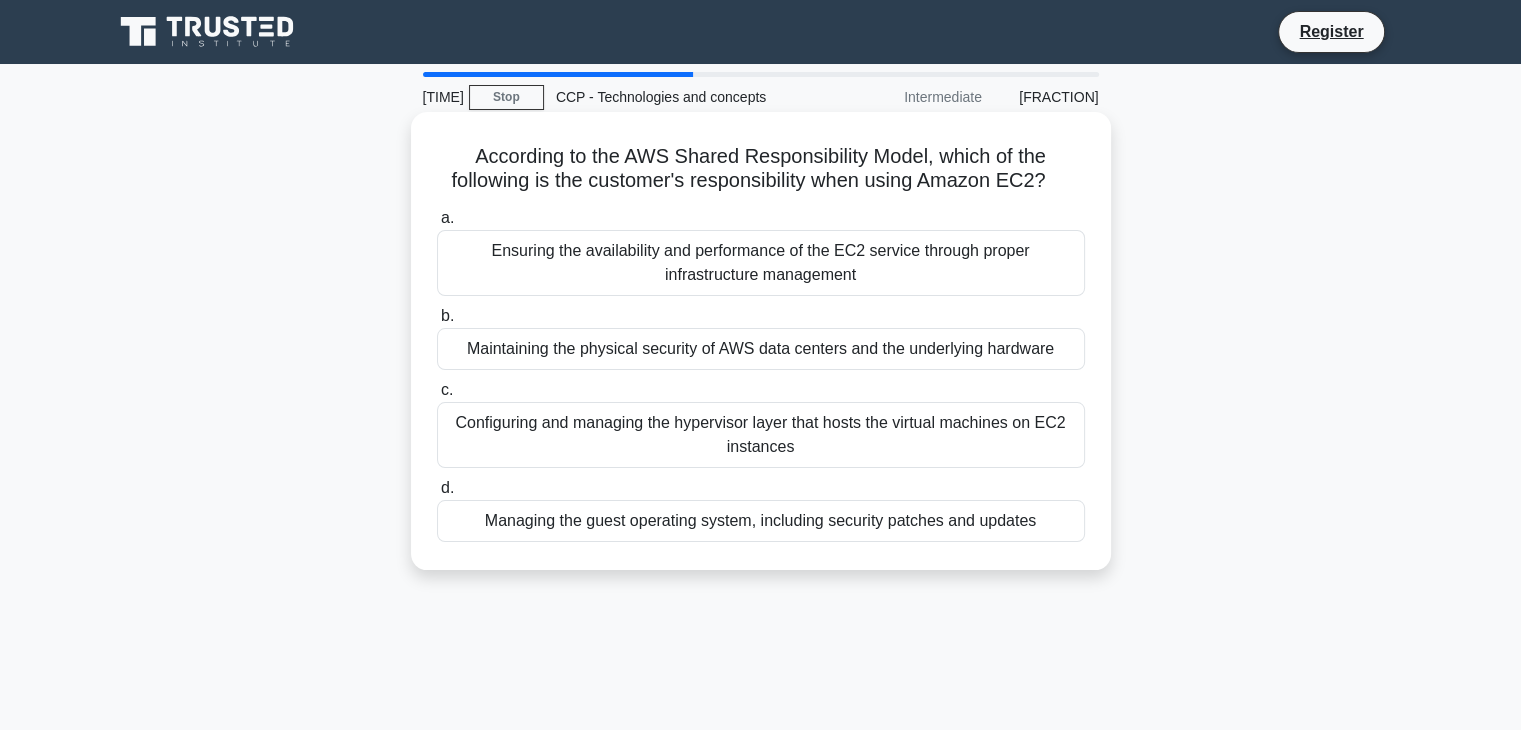 click on "Managing the guest operating system, including security patches and updates" at bounding box center (761, 521) 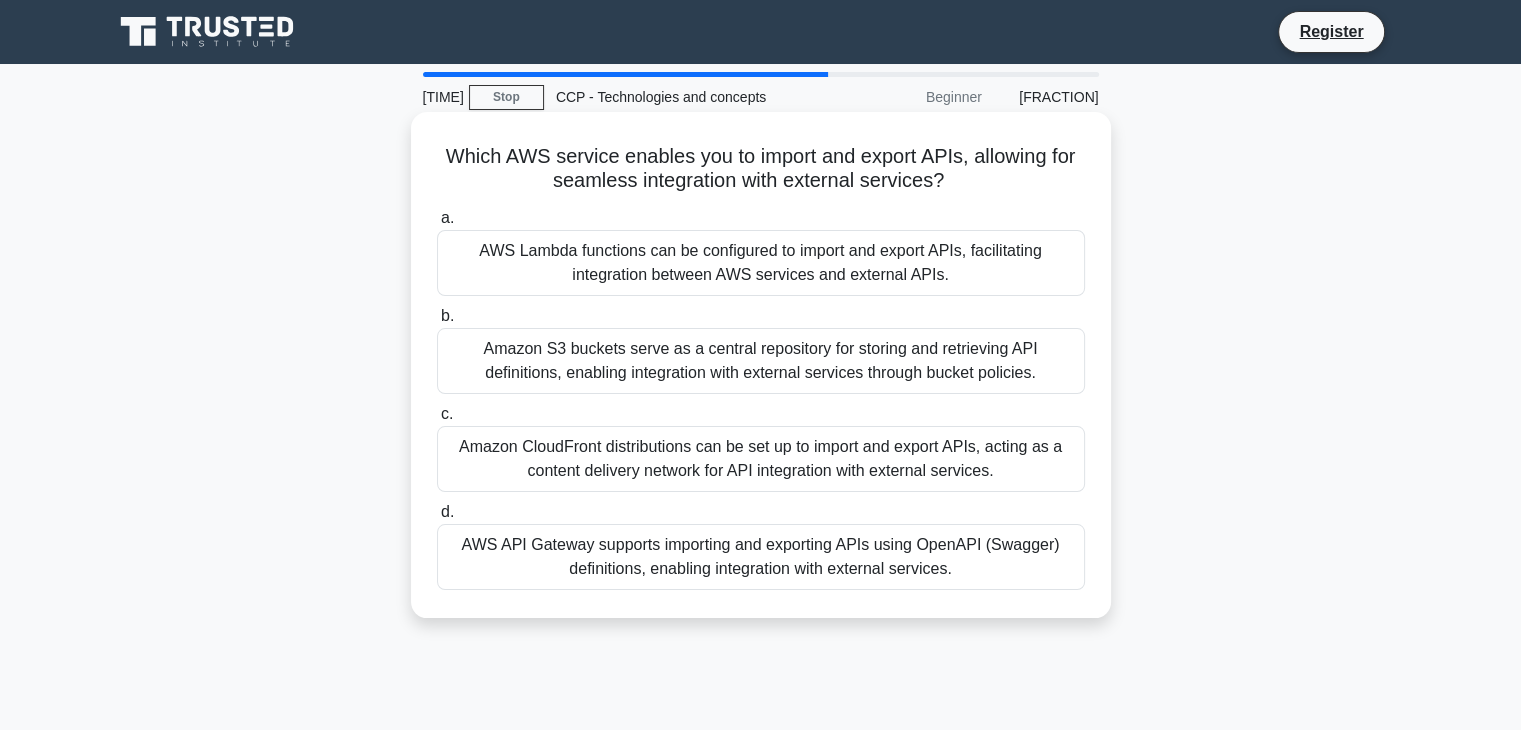 click on "AWS API Gateway supports importing and exporting APIs using OpenAPI (Swagger) definitions, enabling integration with external services." at bounding box center [761, 557] 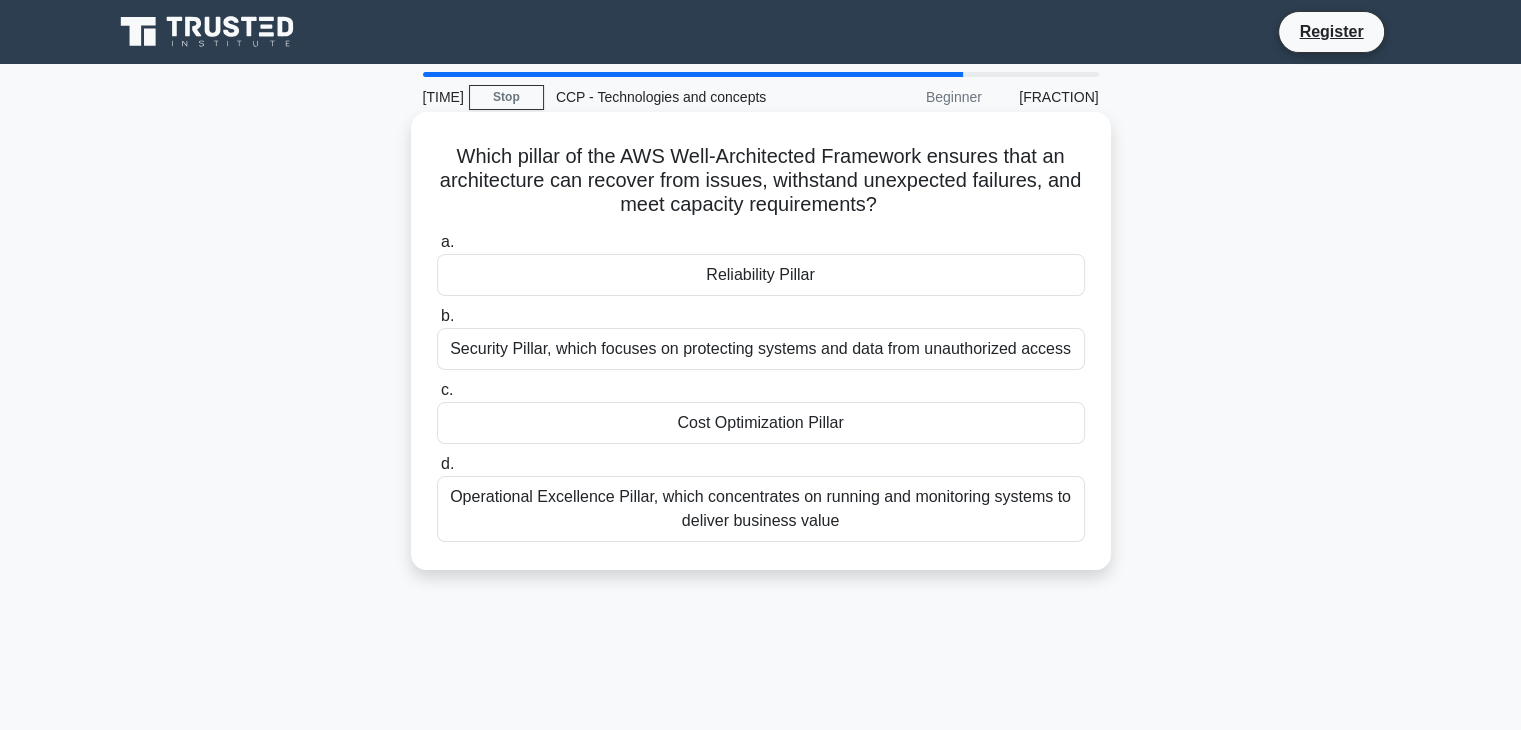 click on "Reliability Pillar" at bounding box center (761, 275) 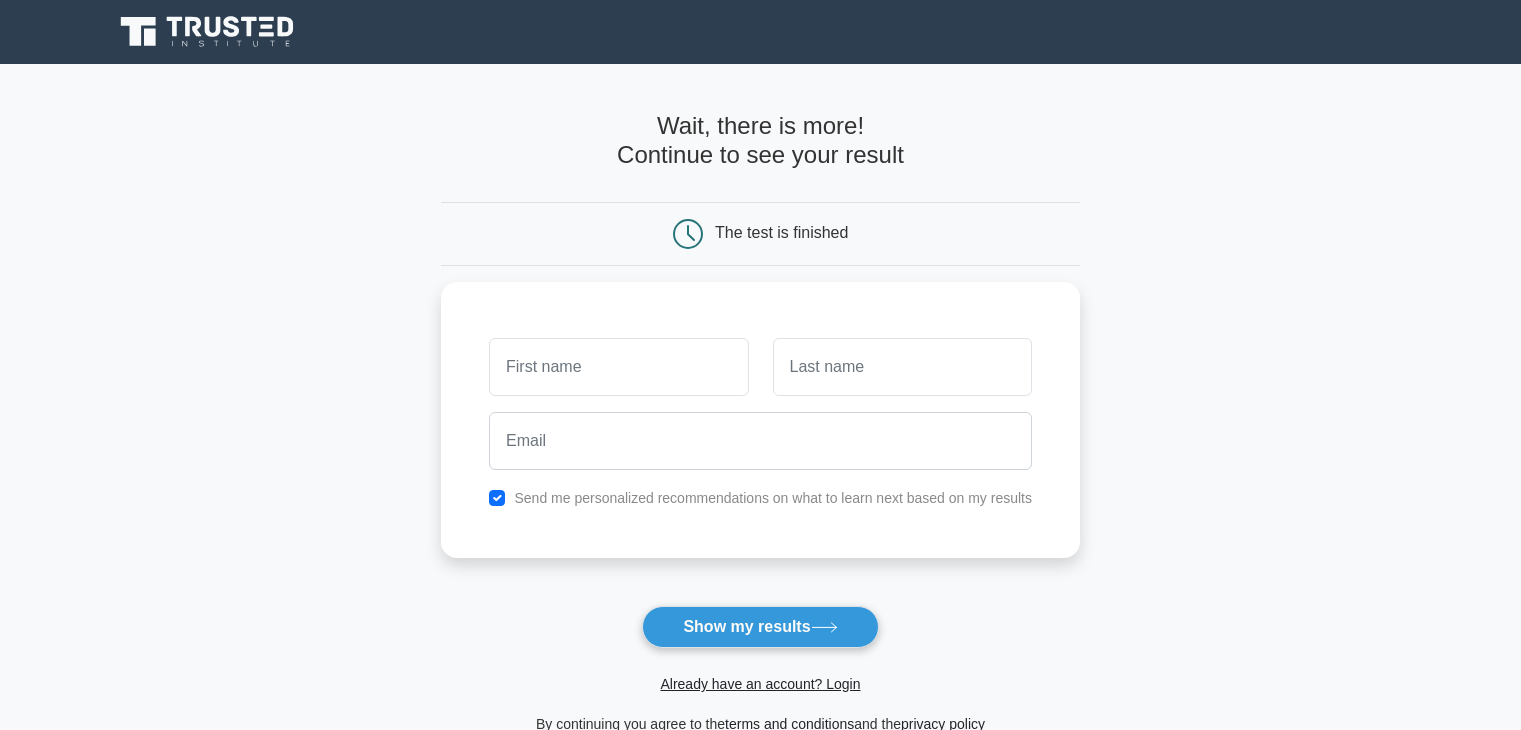 scroll, scrollTop: 0, scrollLeft: 0, axis: both 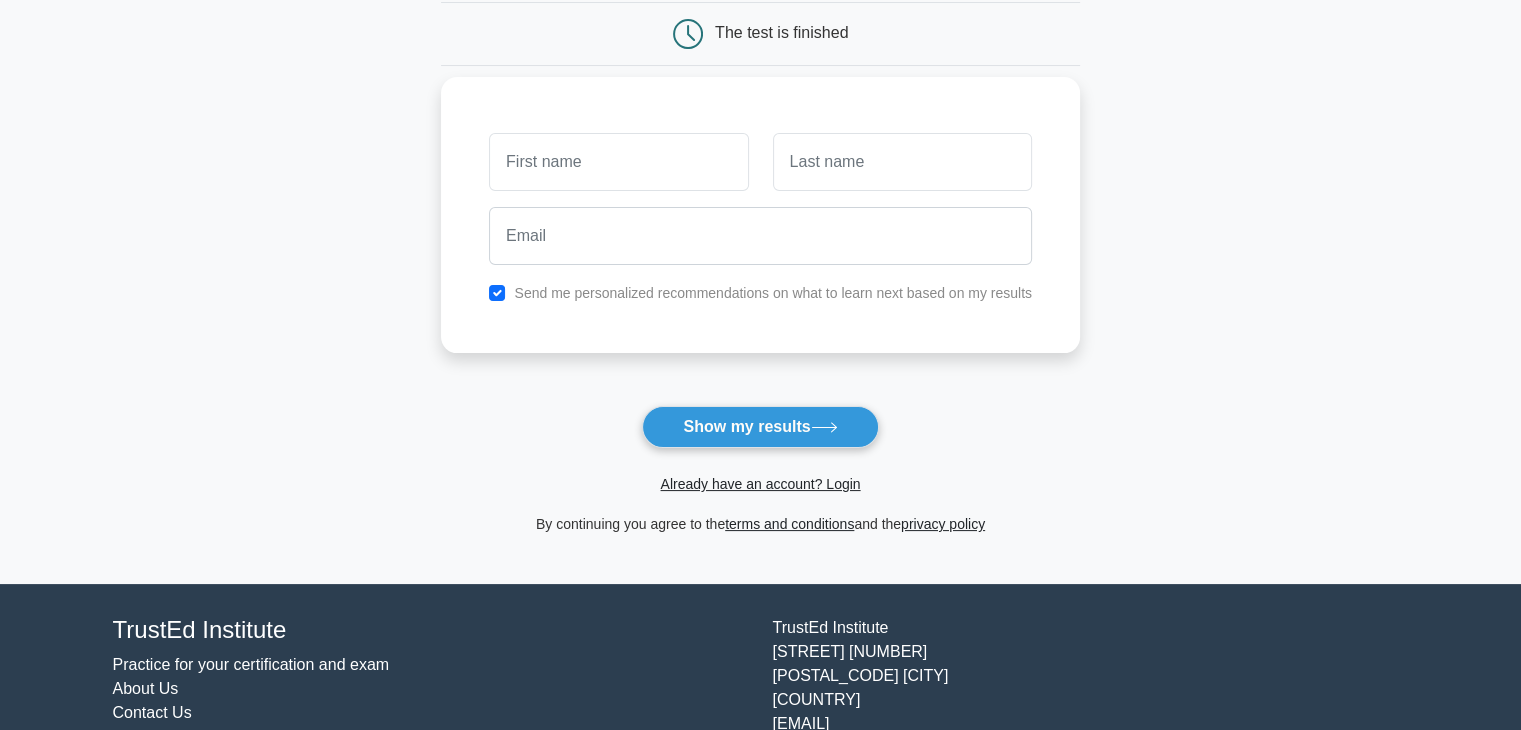 click on "Send me personalized recommendations on what to learn next based on my results" at bounding box center [773, 293] 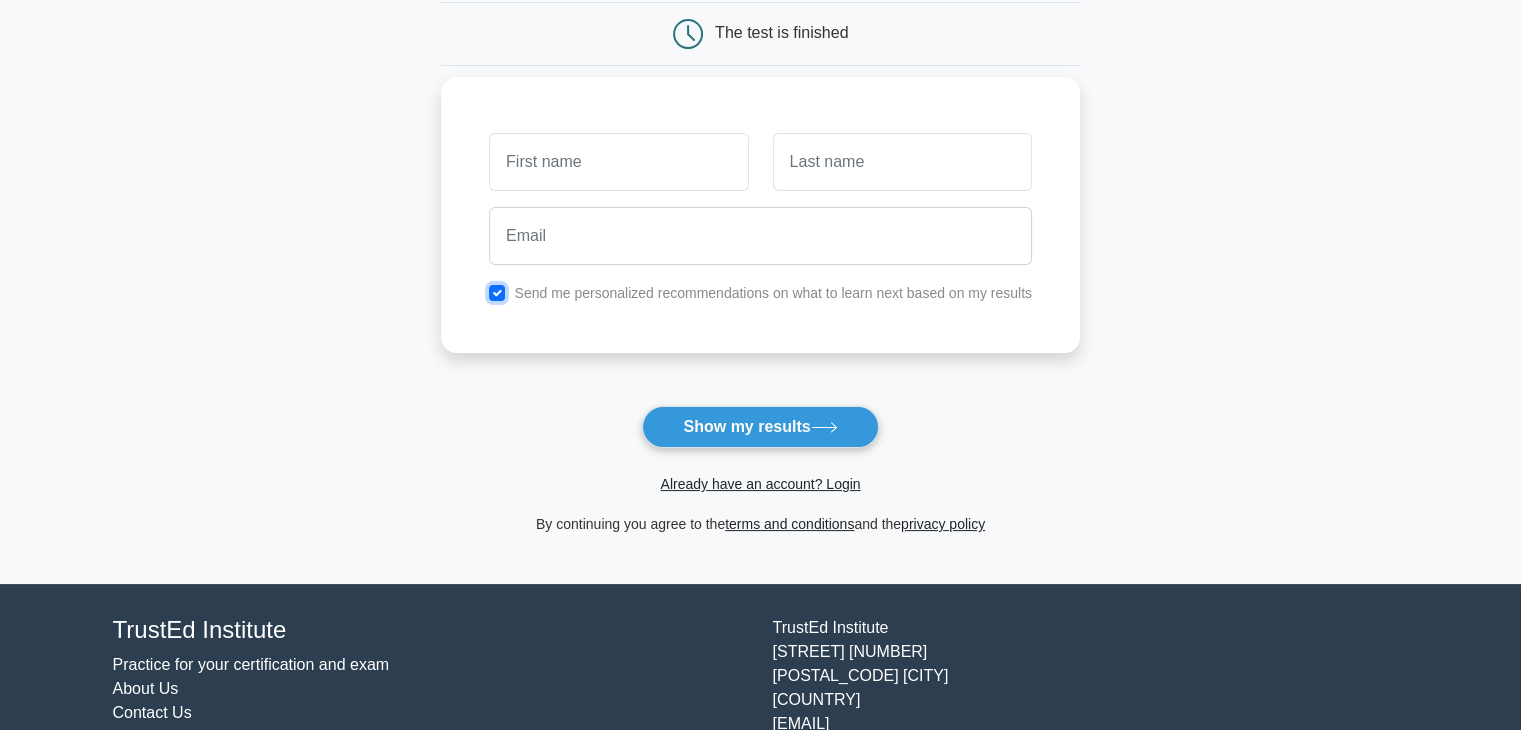 click at bounding box center [497, 293] 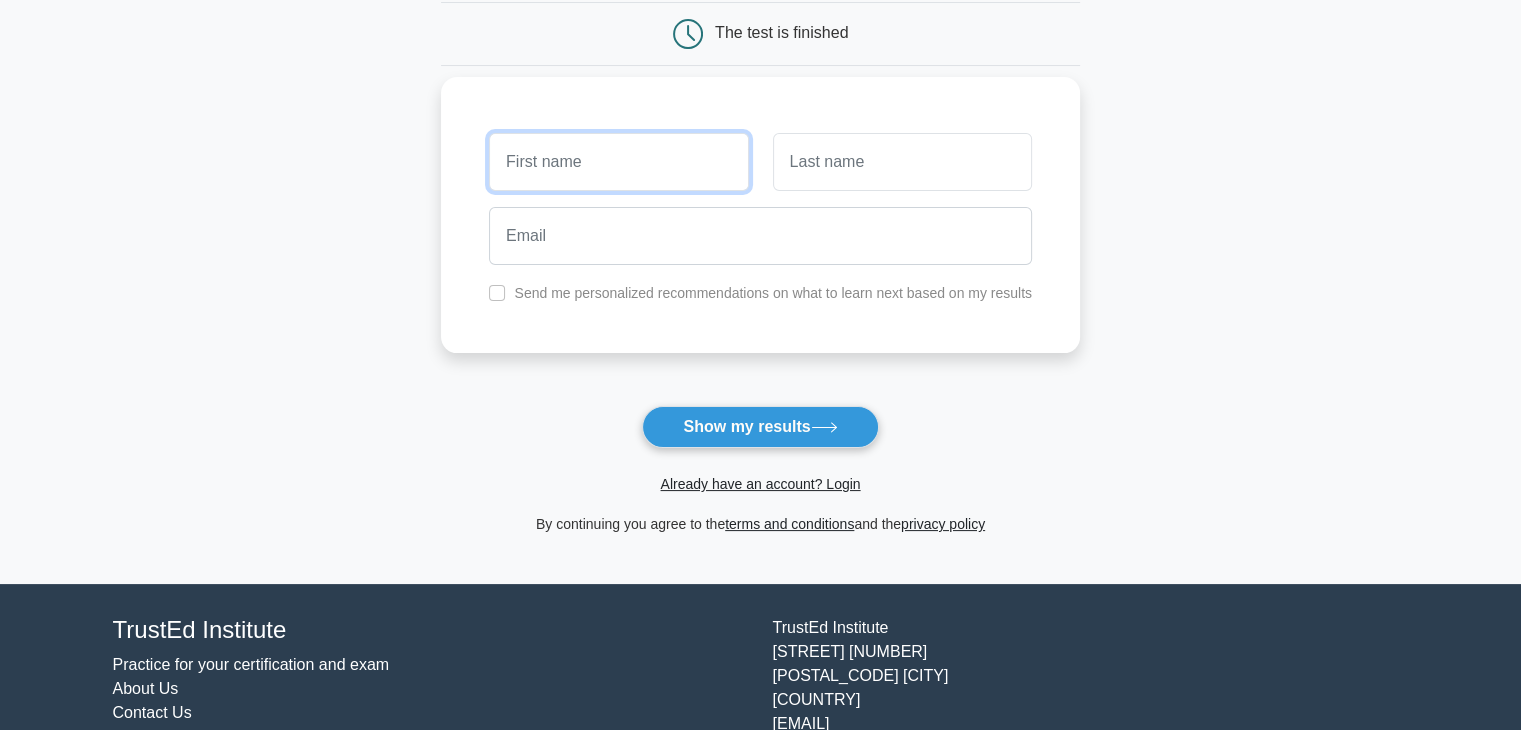 click at bounding box center [618, 162] 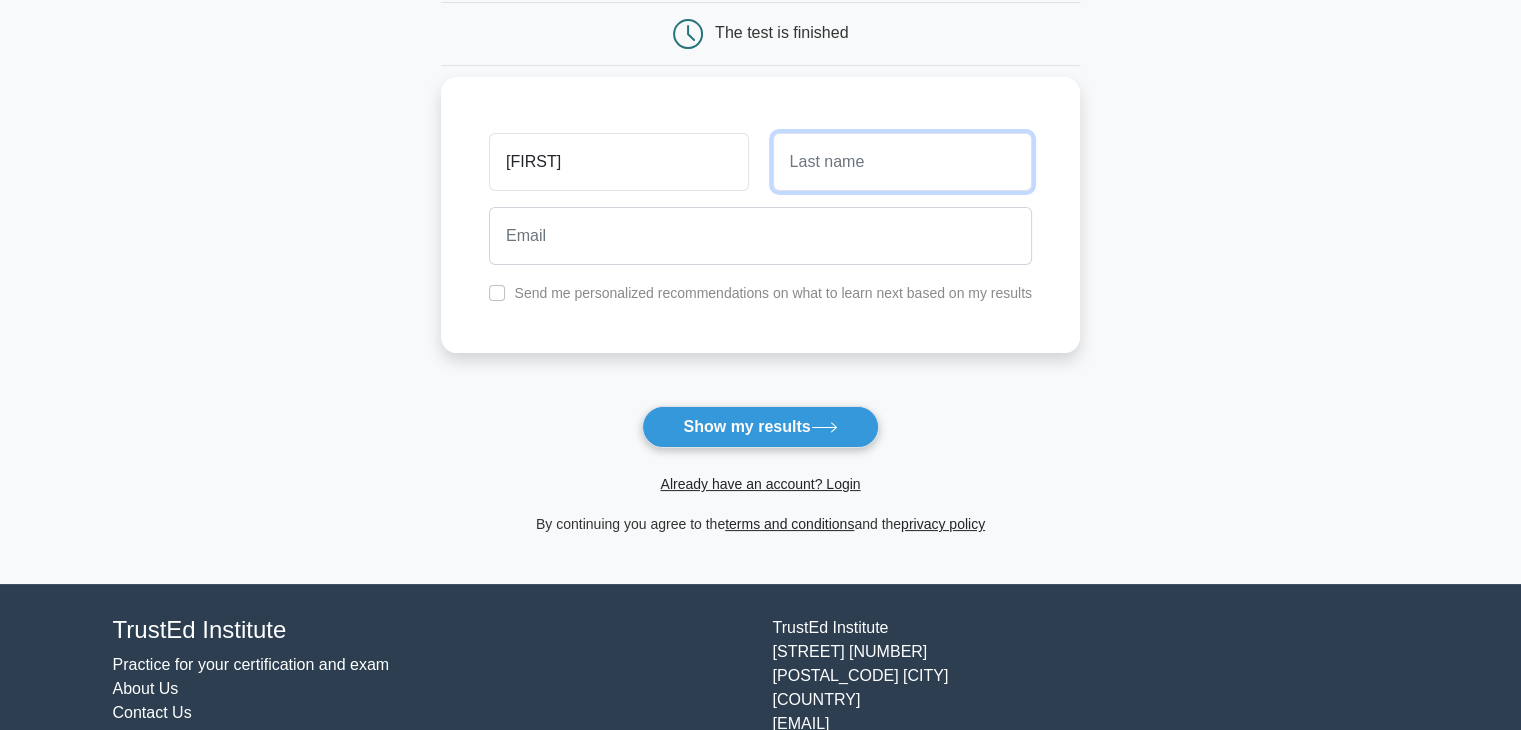 click at bounding box center [902, 162] 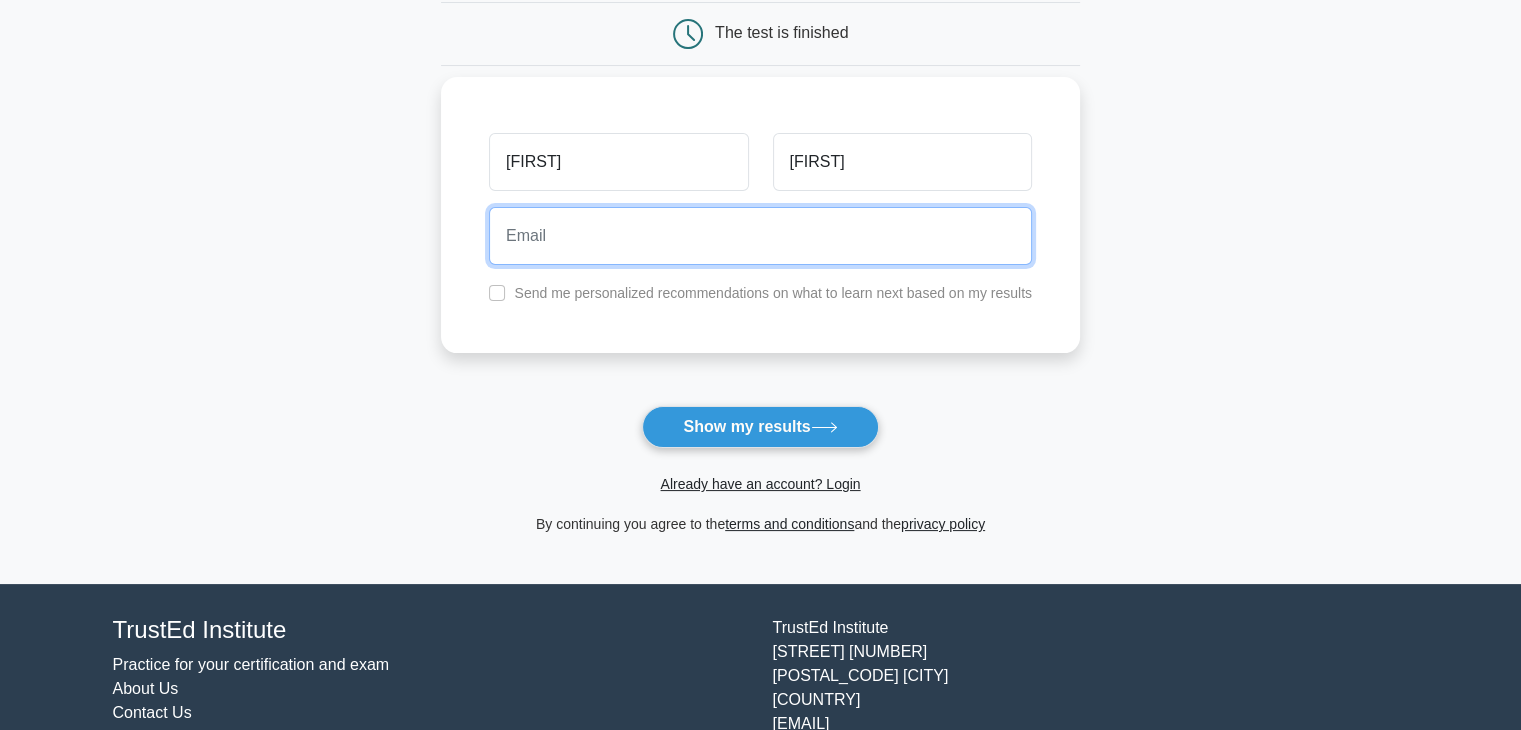 click at bounding box center [760, 236] 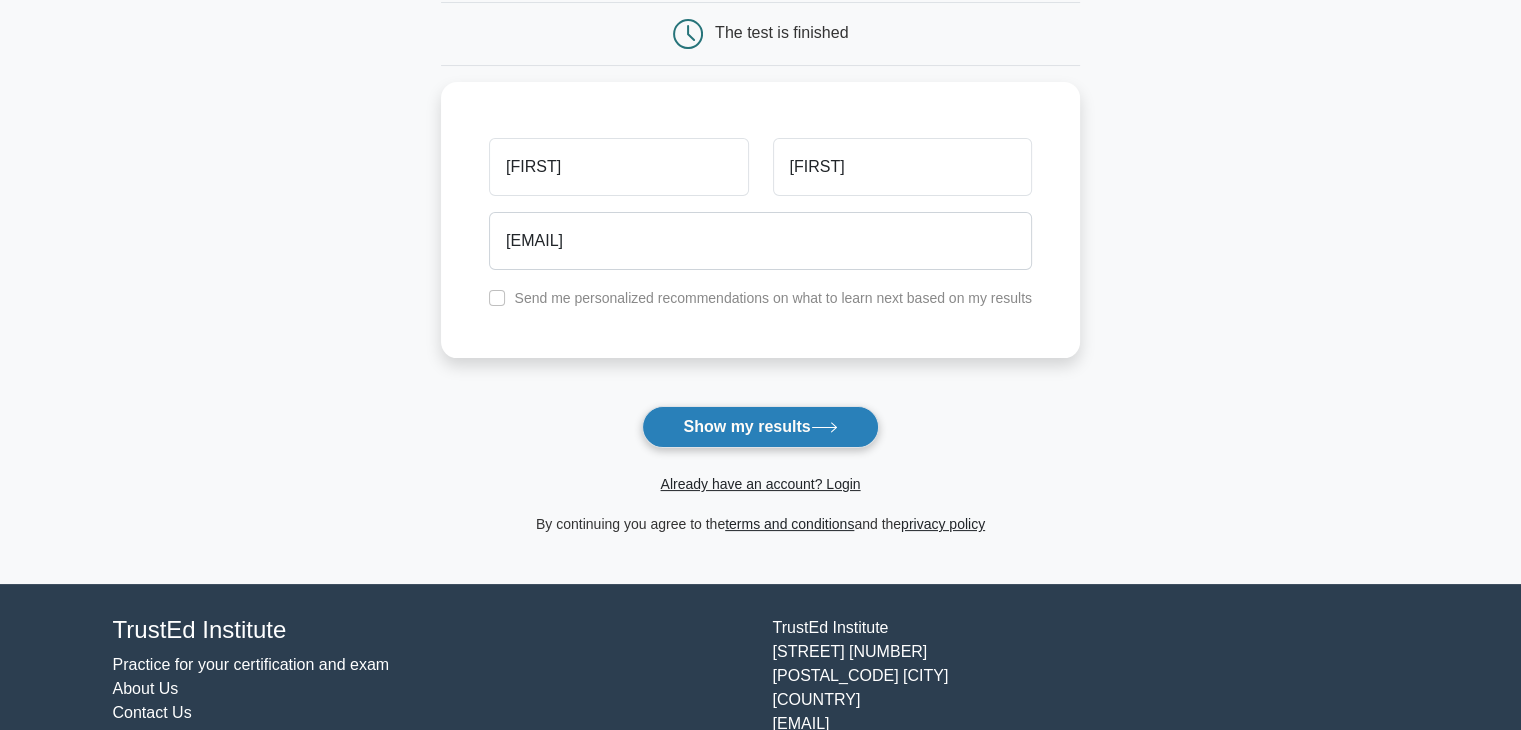 click on "Show my results" at bounding box center [760, 427] 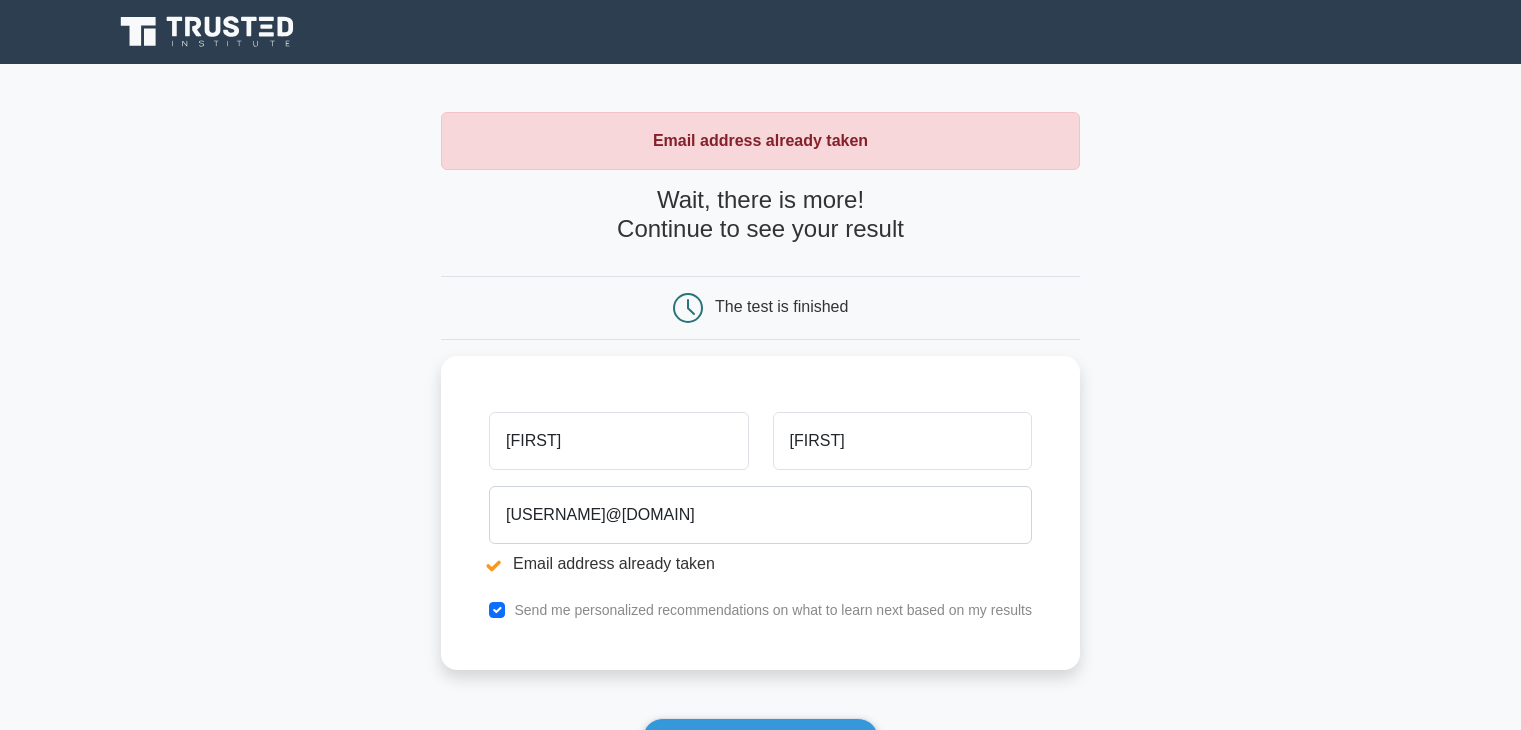 scroll, scrollTop: 0, scrollLeft: 0, axis: both 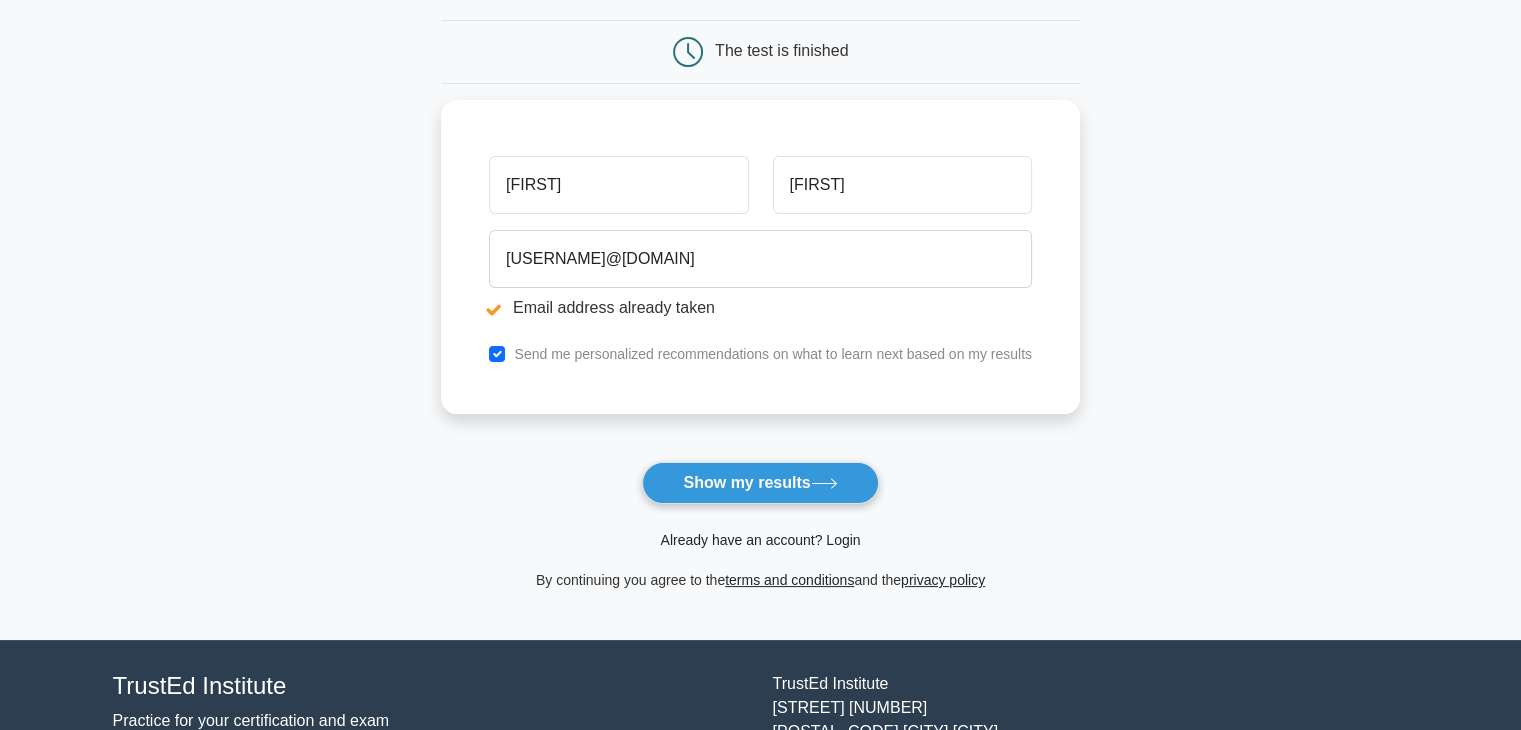 click on "Already have an account? Login" at bounding box center (760, 540) 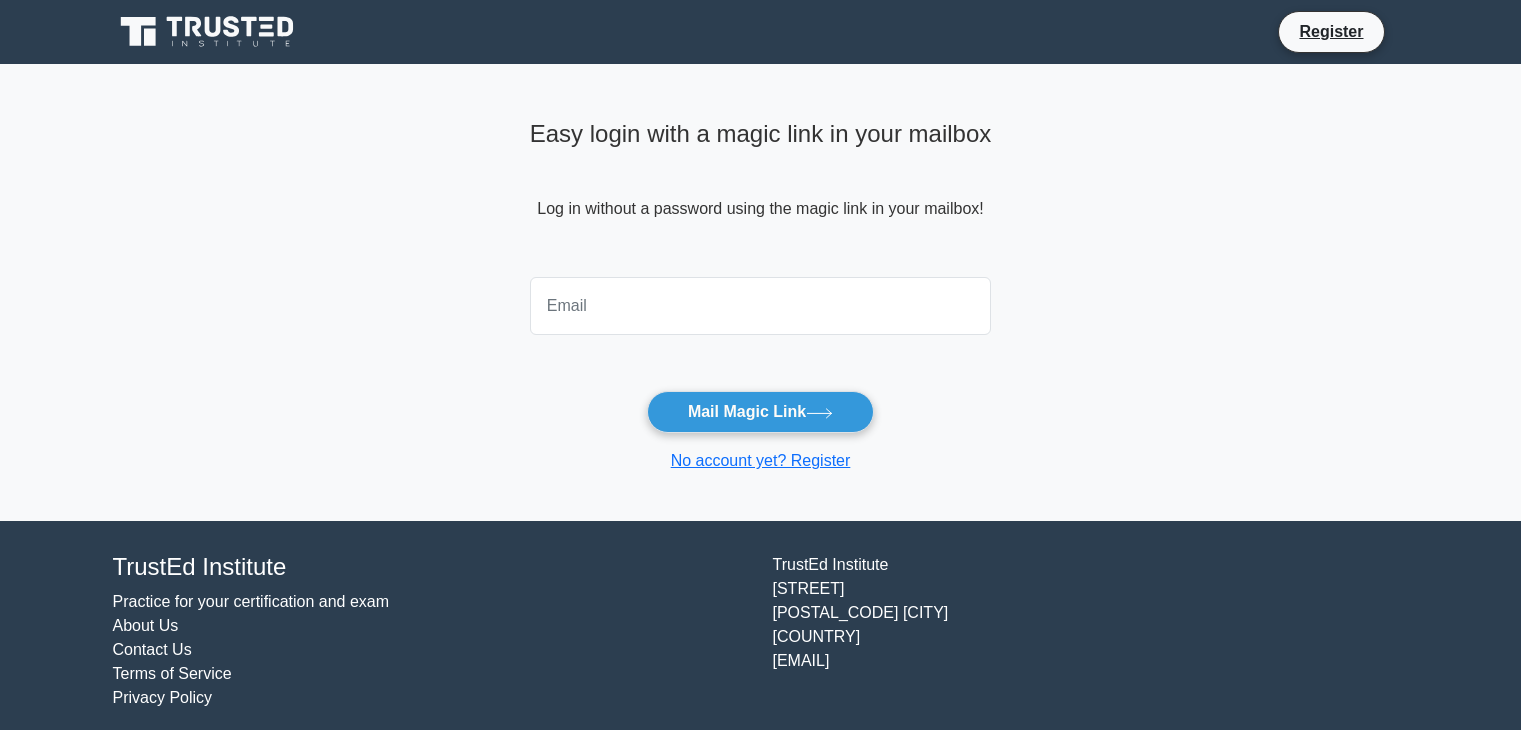 scroll, scrollTop: 0, scrollLeft: 0, axis: both 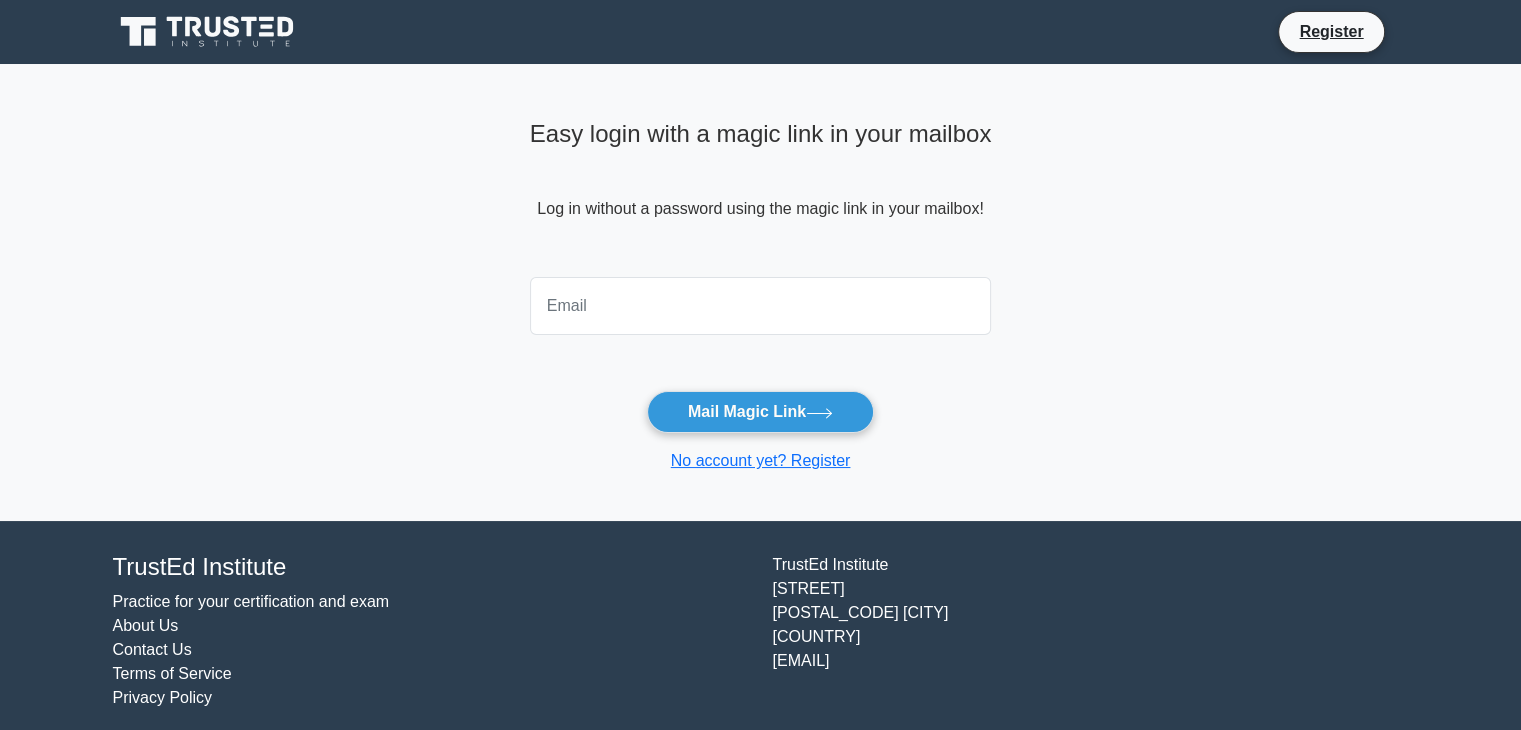 click at bounding box center [761, 306] 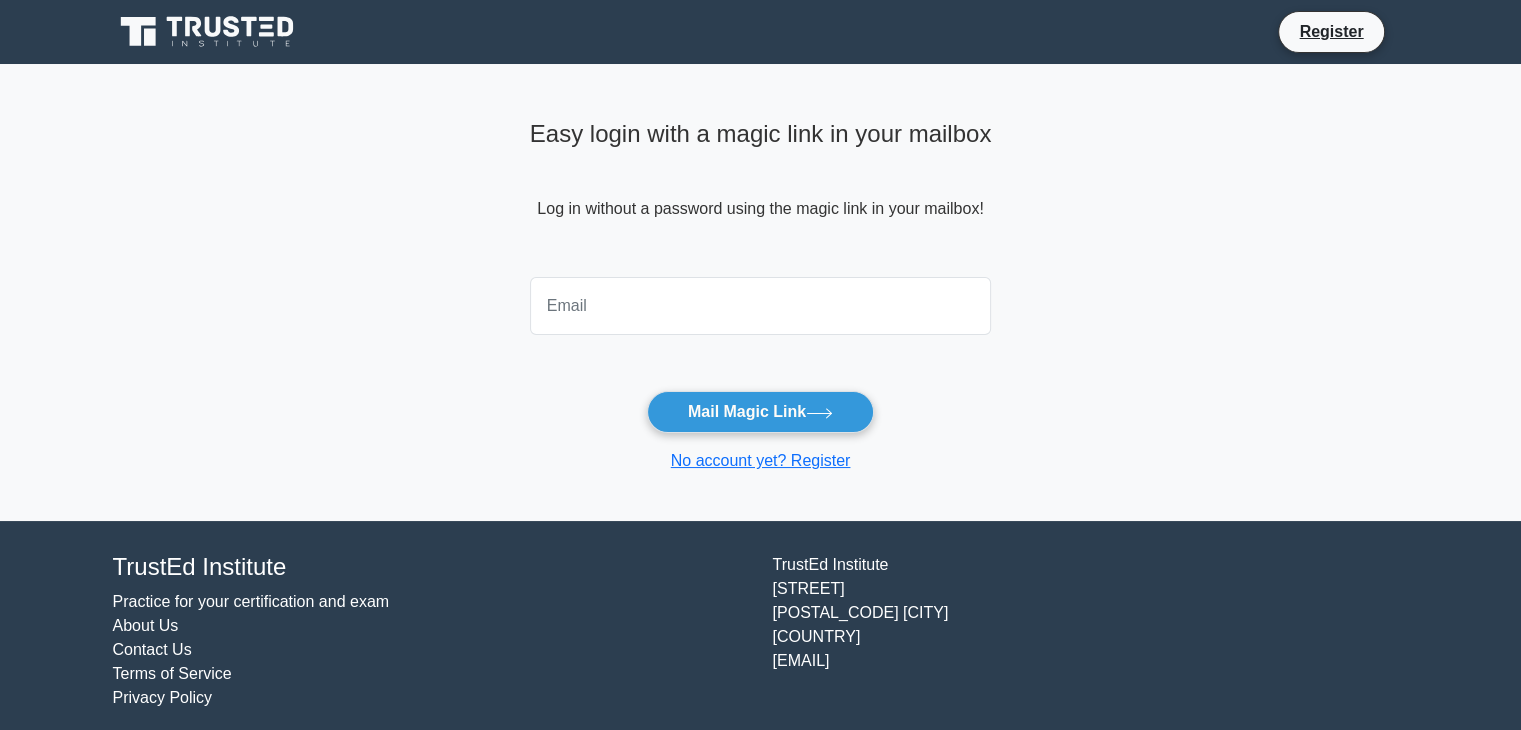 type on "[EMAIL]" 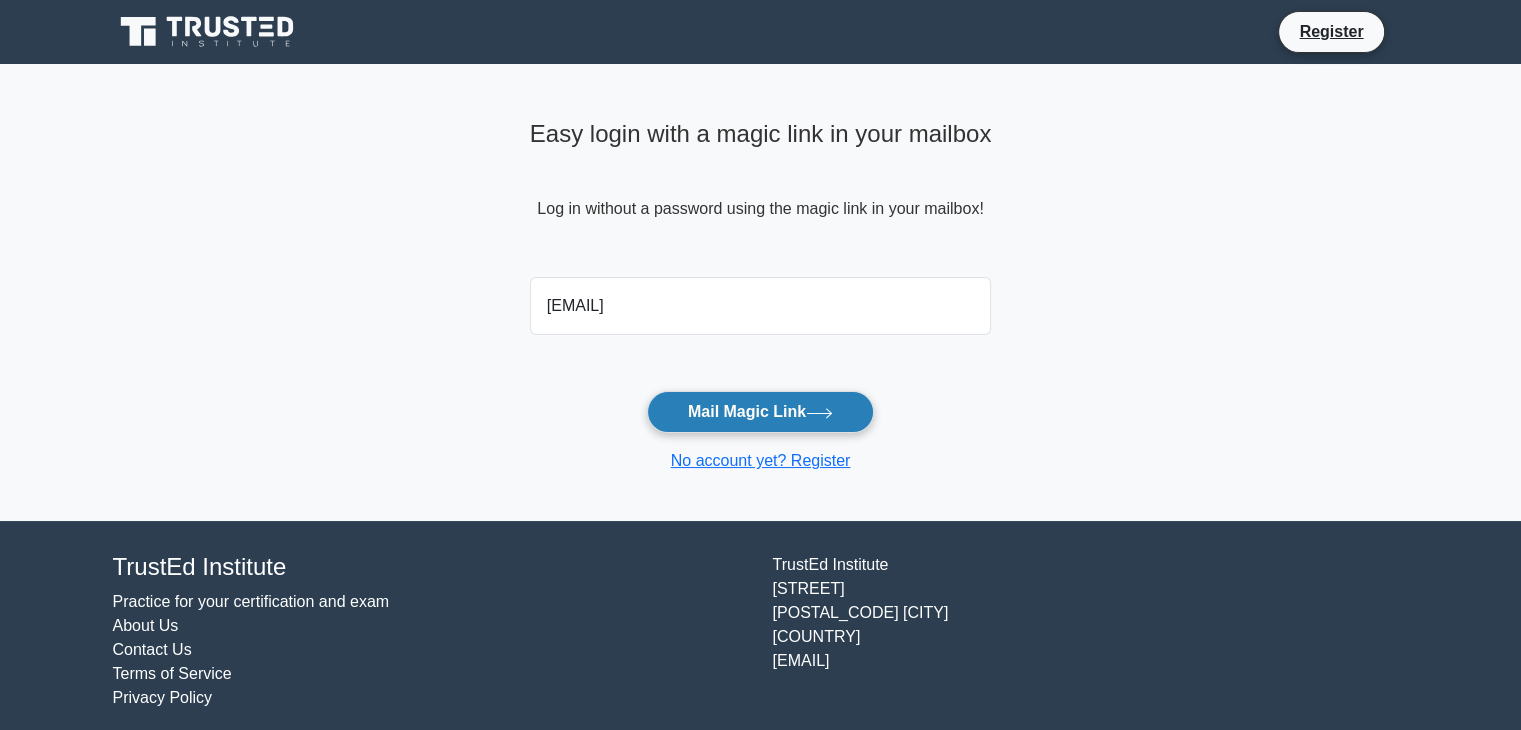 click on "Mail Magic Link" at bounding box center (760, 412) 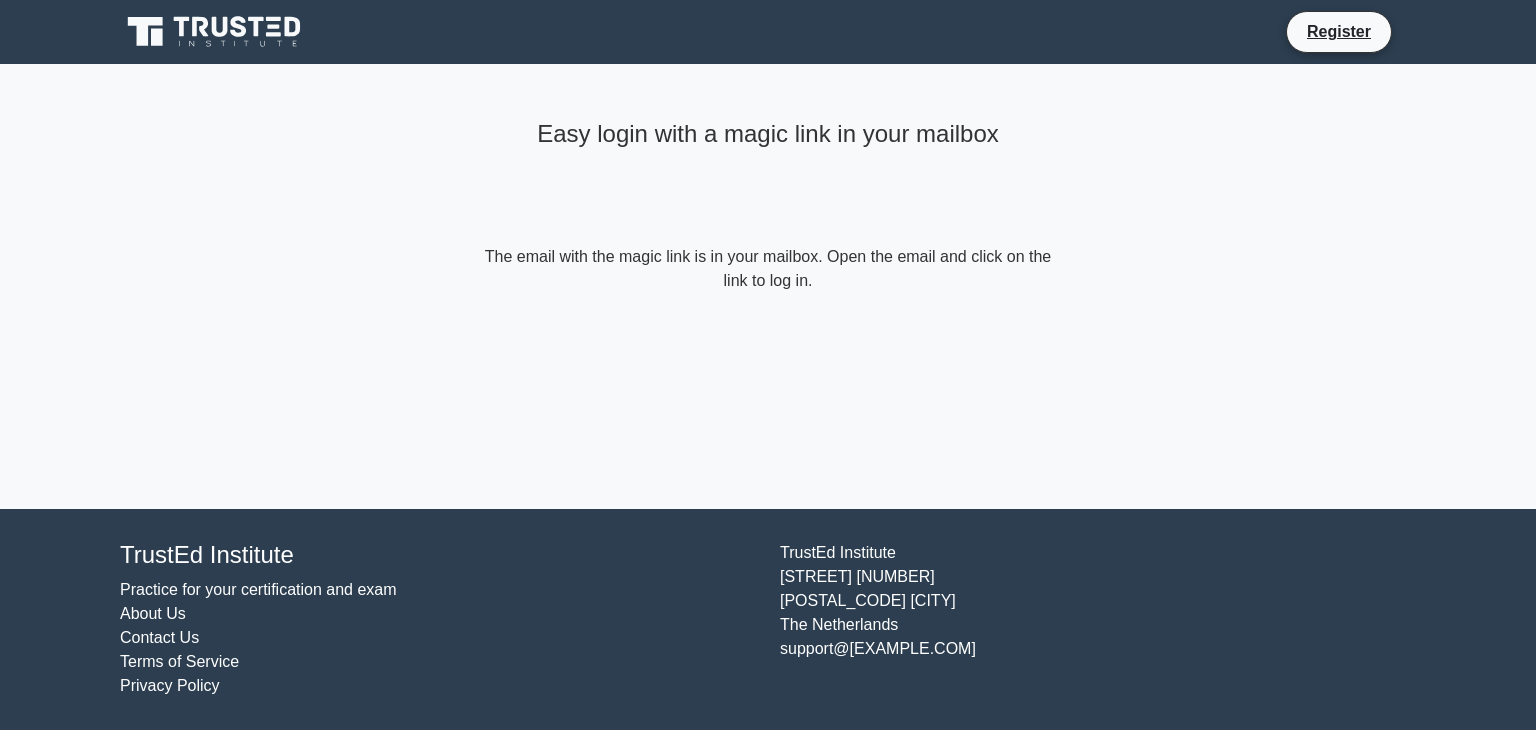 scroll, scrollTop: 0, scrollLeft: 0, axis: both 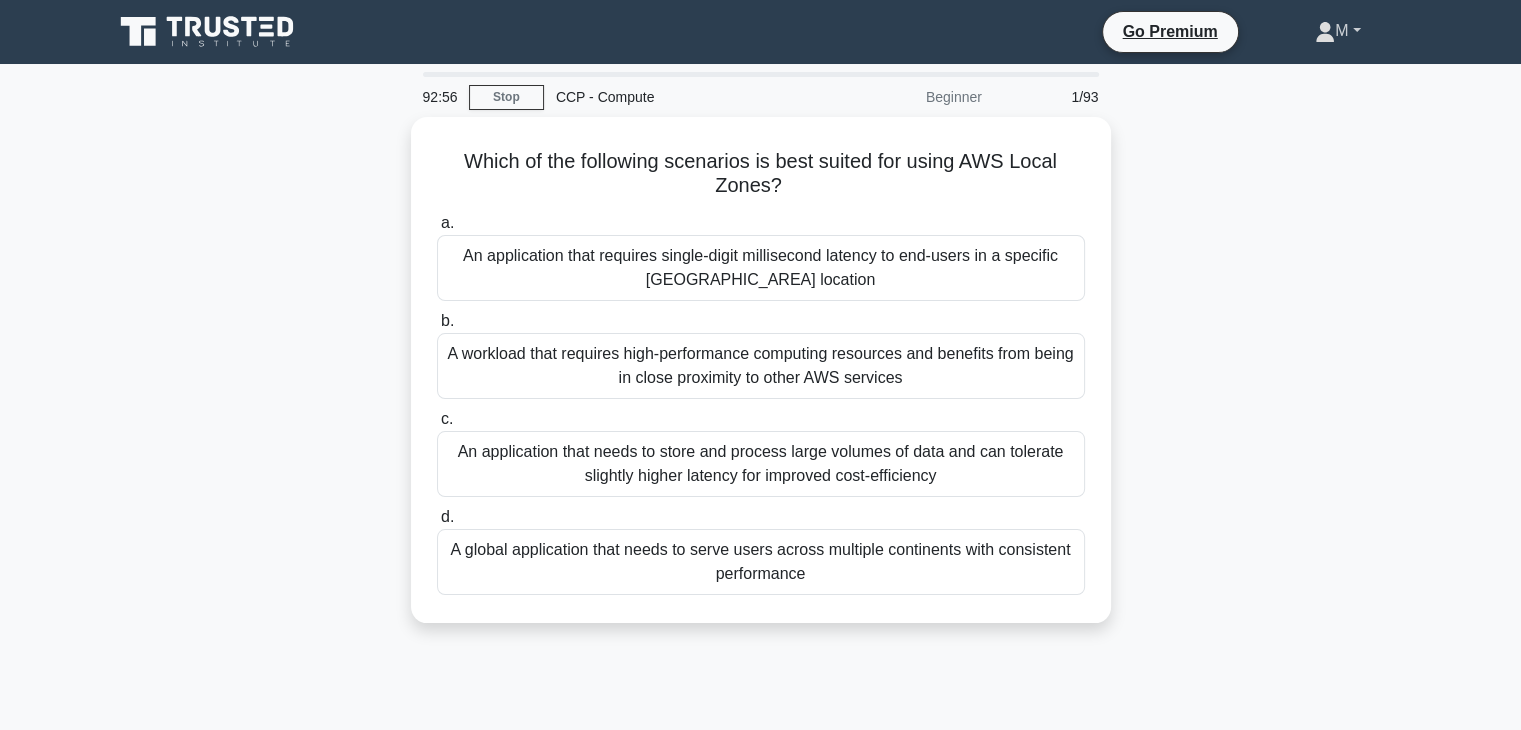 click on "M" at bounding box center [1337, 31] 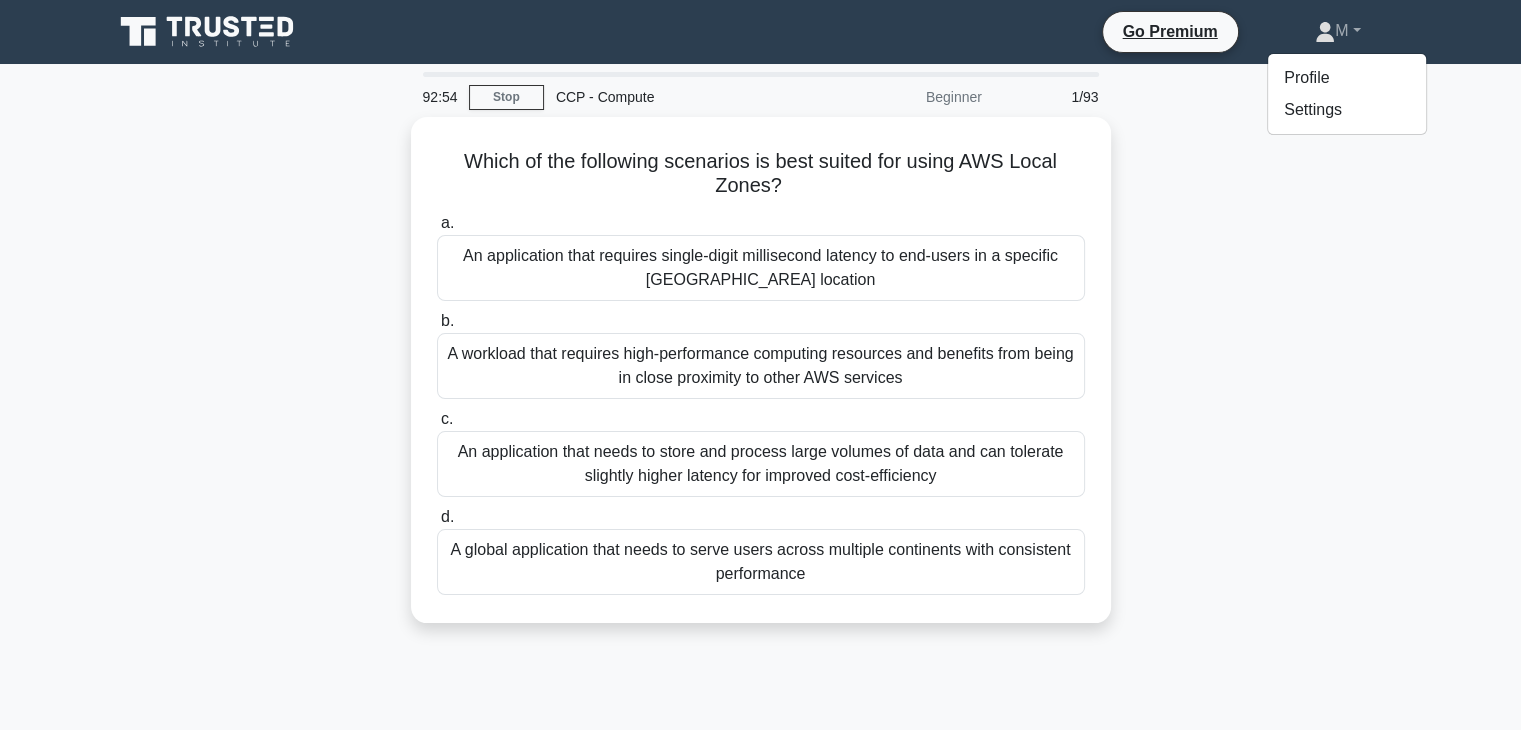 click on "Which of the following scenarios is best suited for using AWS Local Zones?
.spinner_0XTQ{transform-origin:center;animation:spinner_y6GP .75s linear infinite}@keyframes spinner_y6GP{100%{transform:rotate(360deg)}}
a.
An application that requires single-digit millisecond latency to end-users in a specific [GEOGRAPHIC_AREA] location
b. c. d." at bounding box center (761, 382) 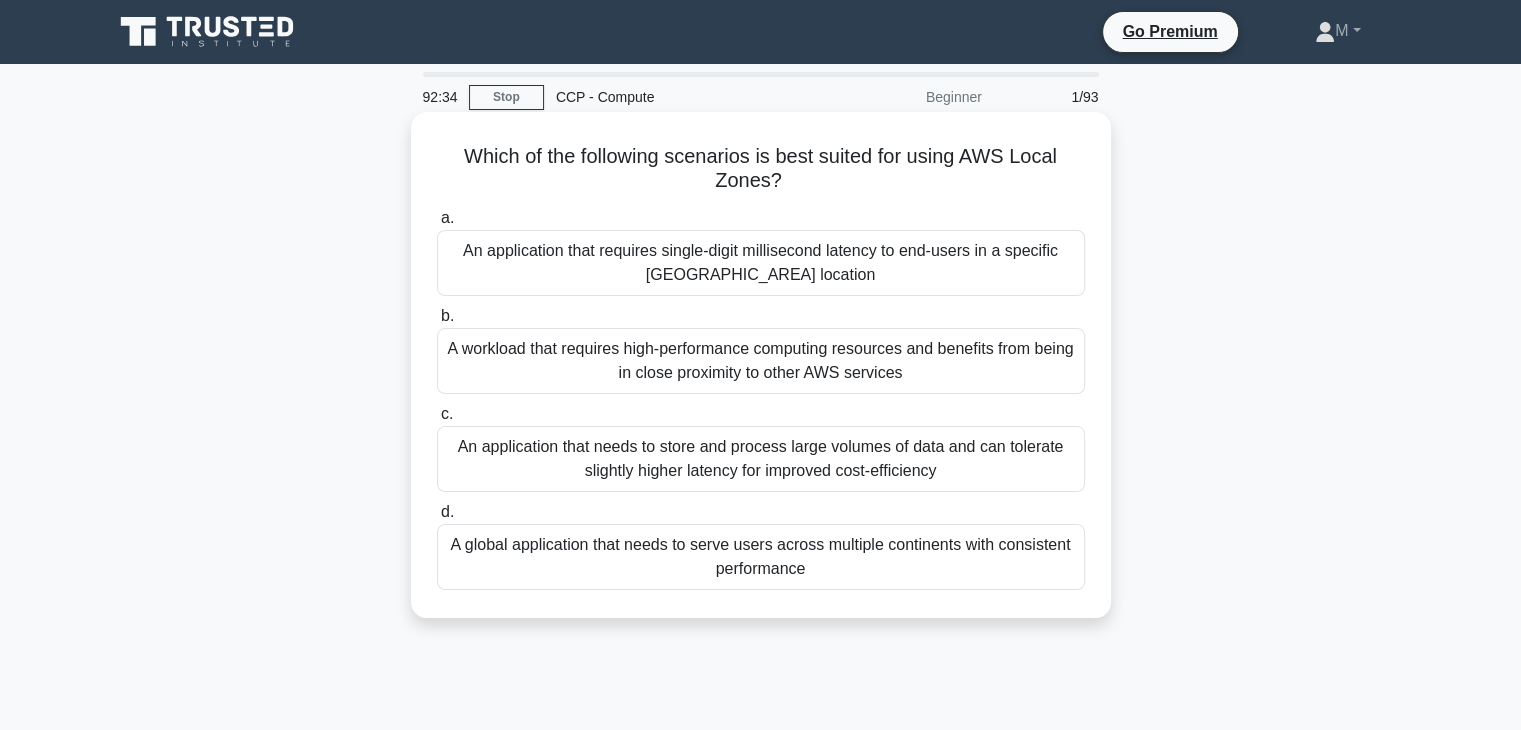 click on "An application that requires single-digit millisecond latency to end-users in a specific [GEOGRAPHIC_AREA] location" at bounding box center (761, 263) 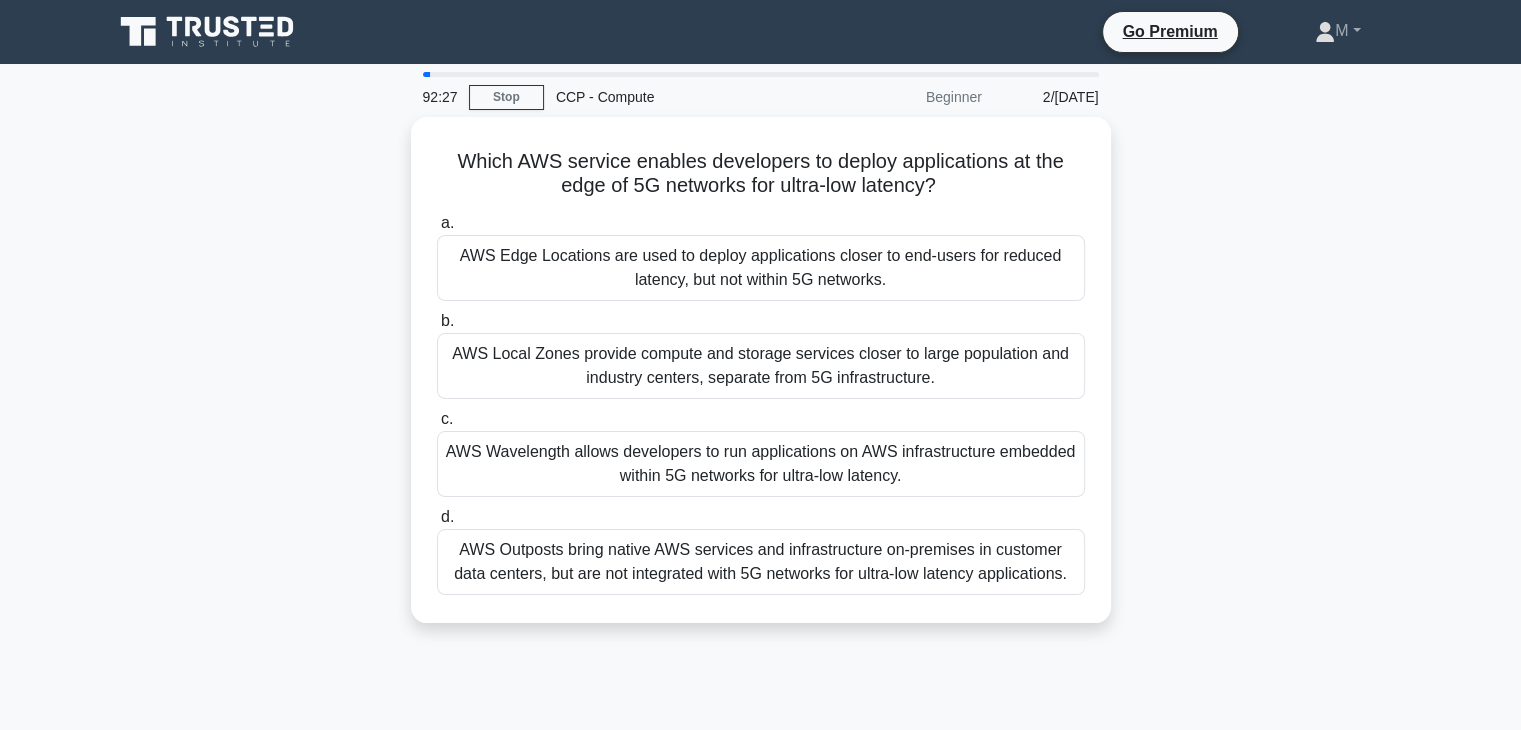 drag, startPoint x: 667, startPoint y: 499, endPoint x: 1204, endPoint y: 461, distance: 538.34283 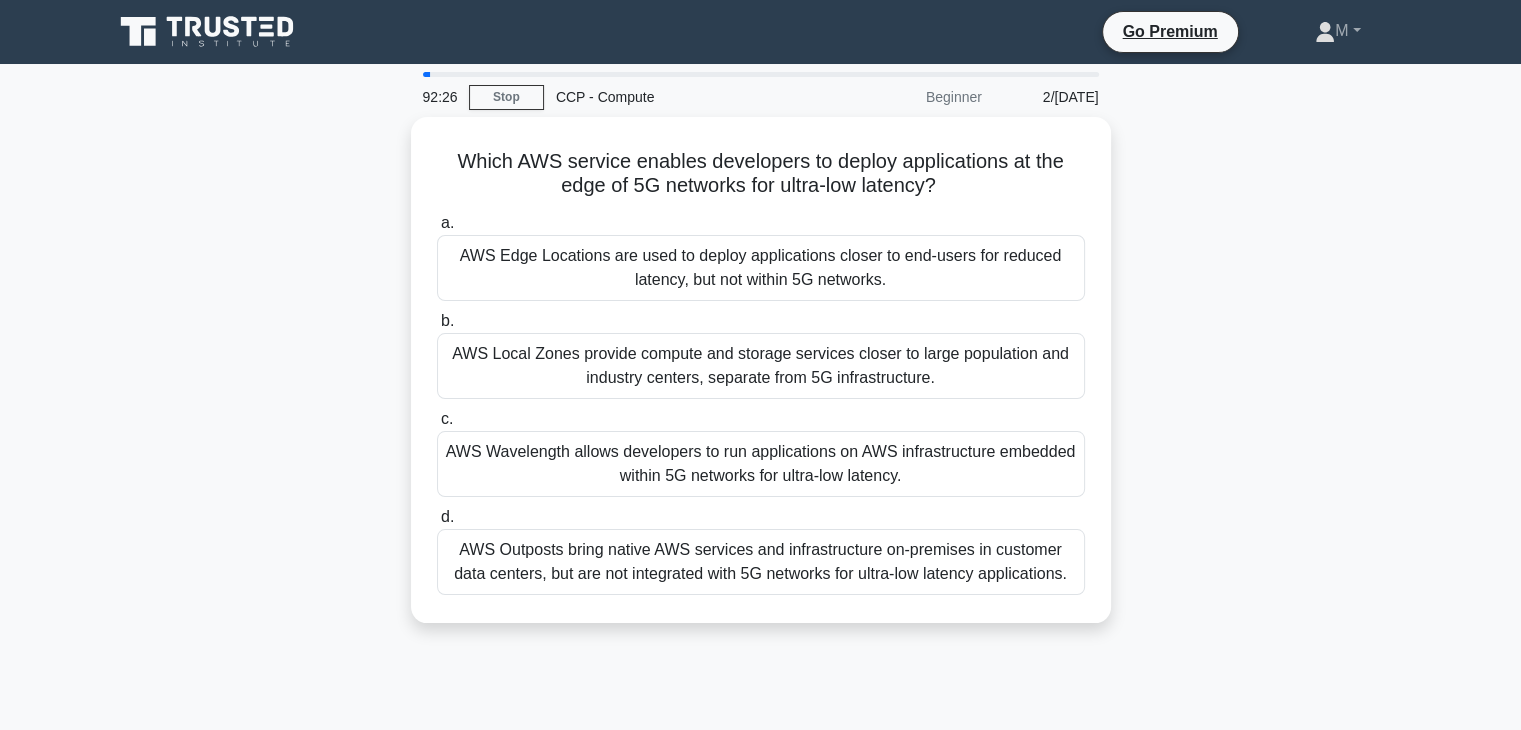 click on "Which AWS service enables developers to deploy applications at the edge of 5G networks for ultra-low latency?
.spinner_0XTQ{transform-origin:center;animation:spinner_y6GP .75s linear infinite}@keyframes spinner_y6GP{100%{transform:rotate(360deg)}}
a.
AWS Edge Locations are used to deploy applications closer to end-users for reduced latency, but not within 5G networks." at bounding box center [761, 382] 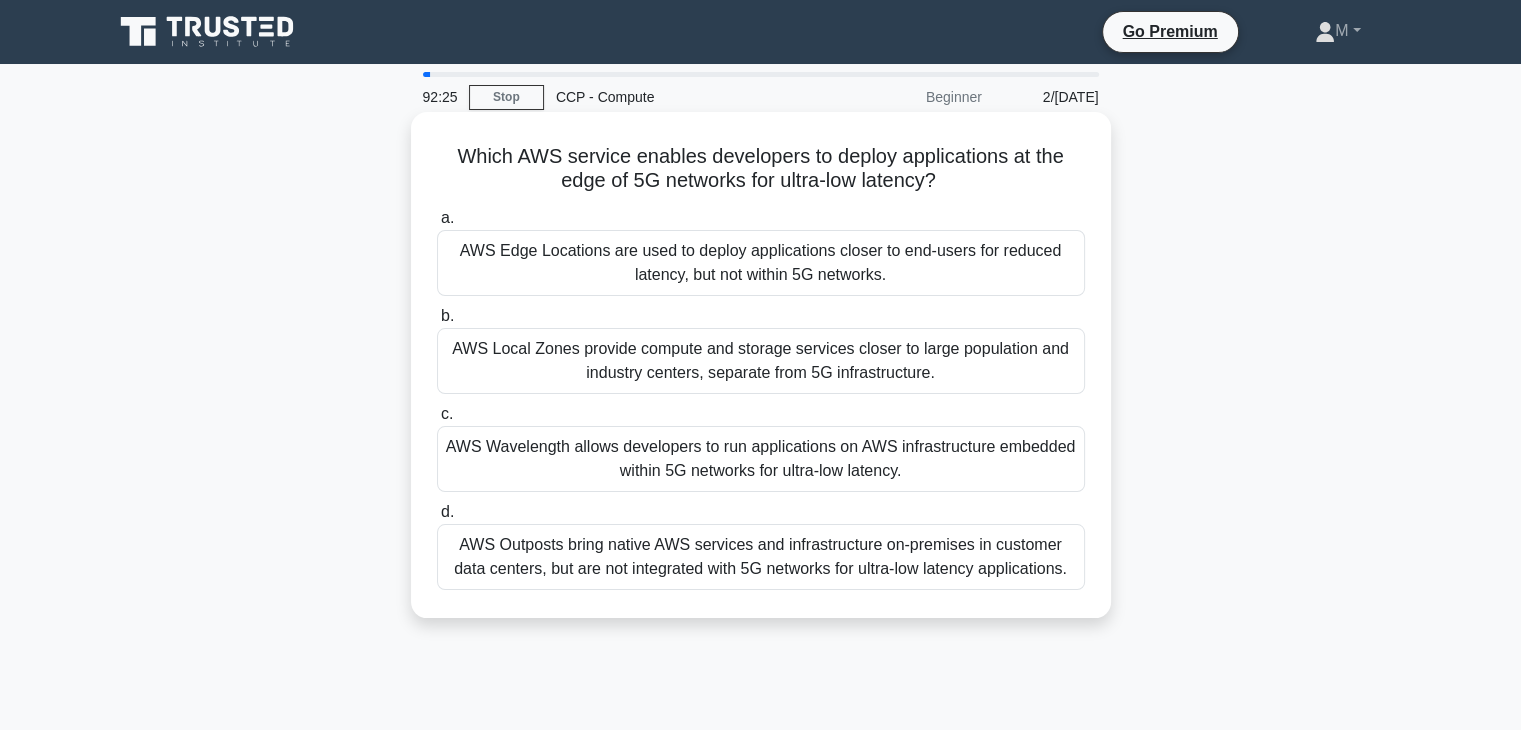 click on "AWS Wavelength allows developers to run applications on AWS infrastructure embedded within 5G networks for ultra-low latency." at bounding box center (761, 459) 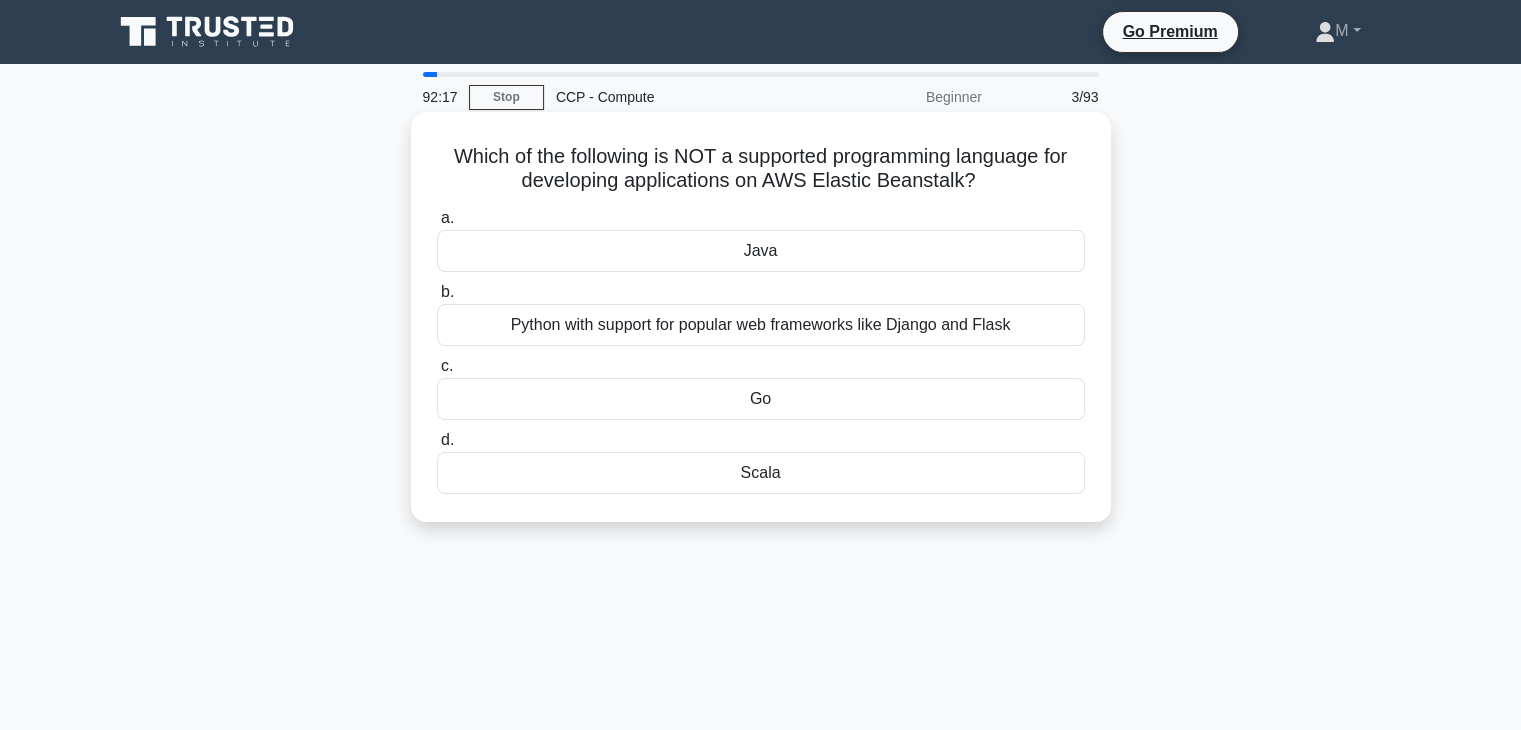 click on "Scala" at bounding box center (761, 473) 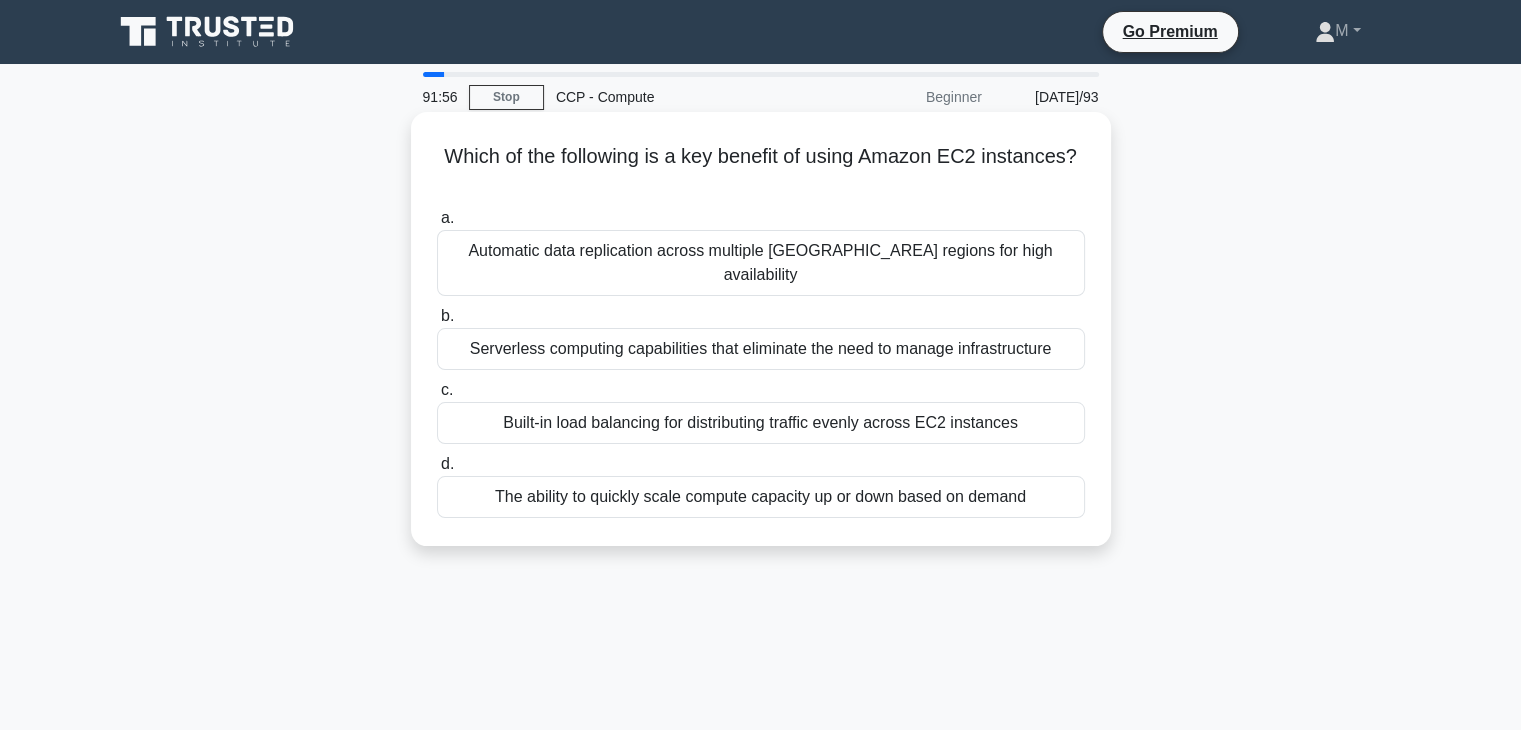 click on "The ability to quickly scale compute capacity up or down based on demand" at bounding box center [761, 497] 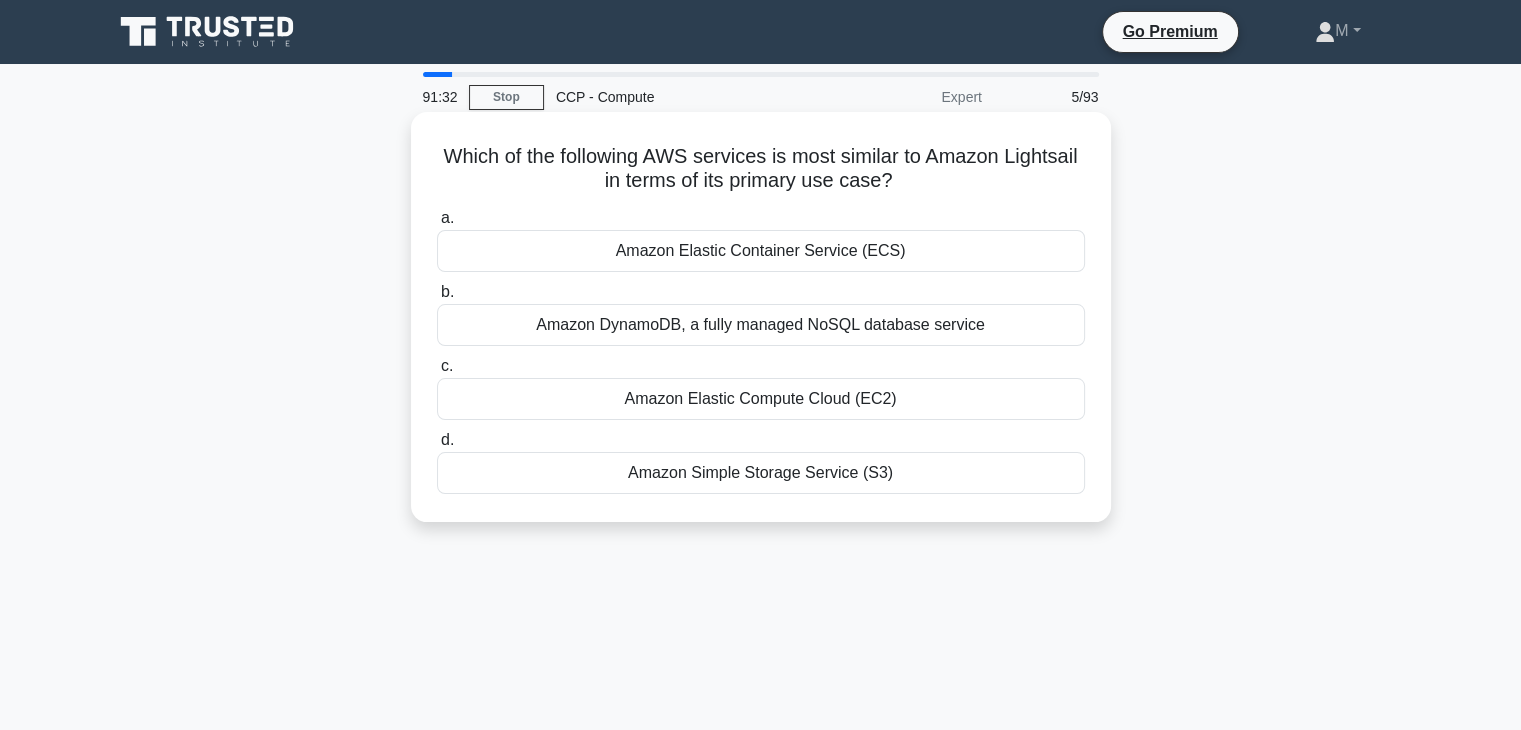 click on "Amazon Elastic Container Service (ECS)" at bounding box center (761, 251) 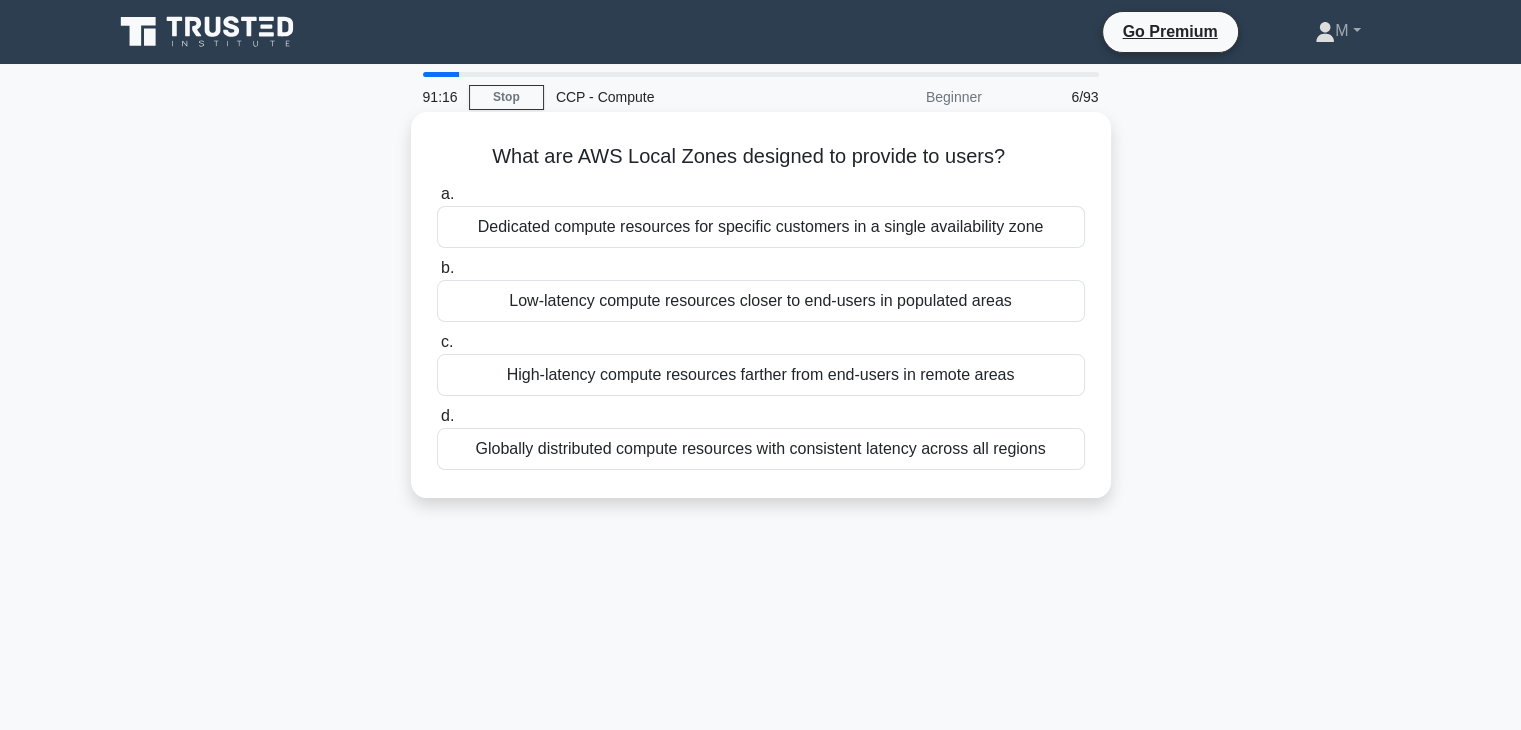 click on "Low-latency compute resources closer to end-users in populated areas" at bounding box center (761, 301) 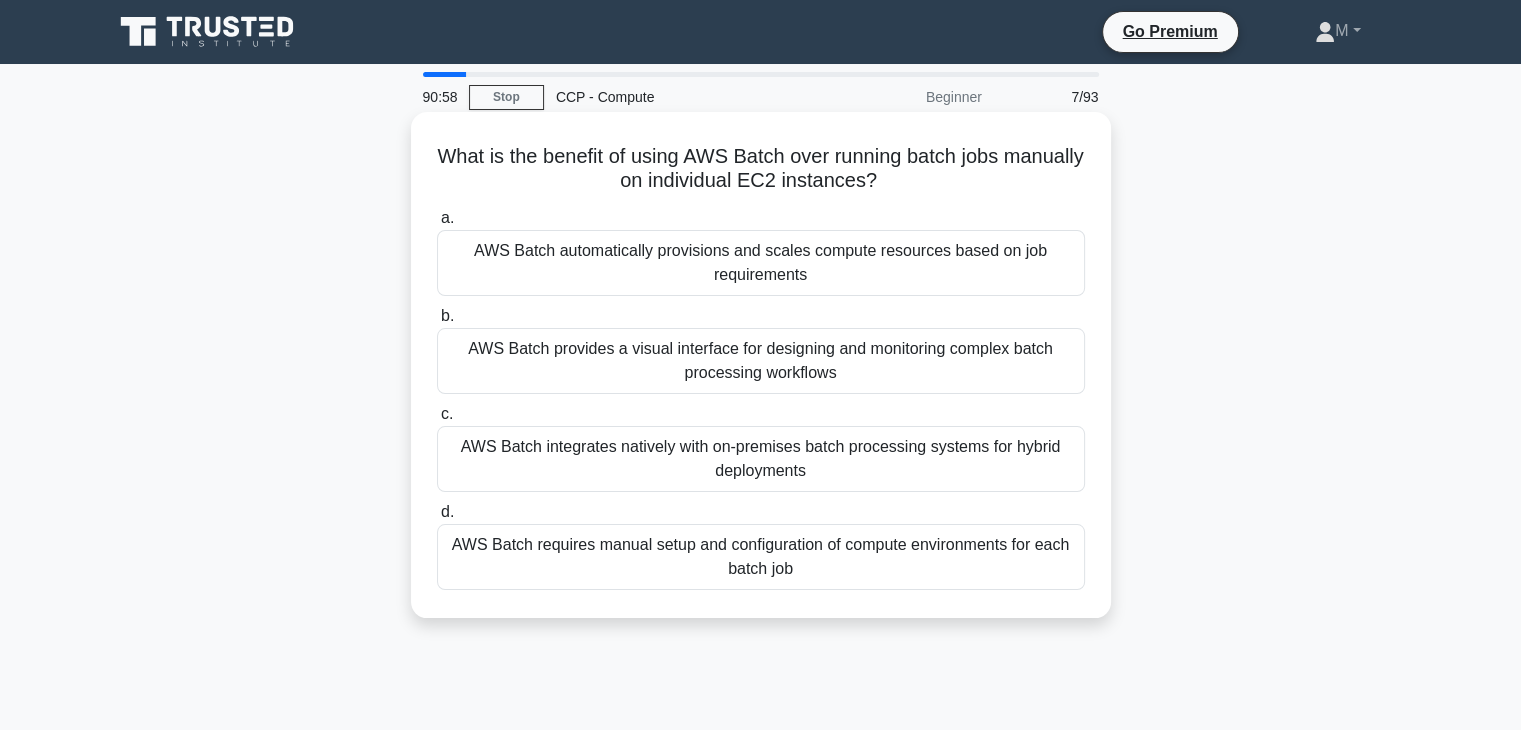 click on "AWS Batch automatically provisions and scales compute resources based on job requirements" at bounding box center [761, 263] 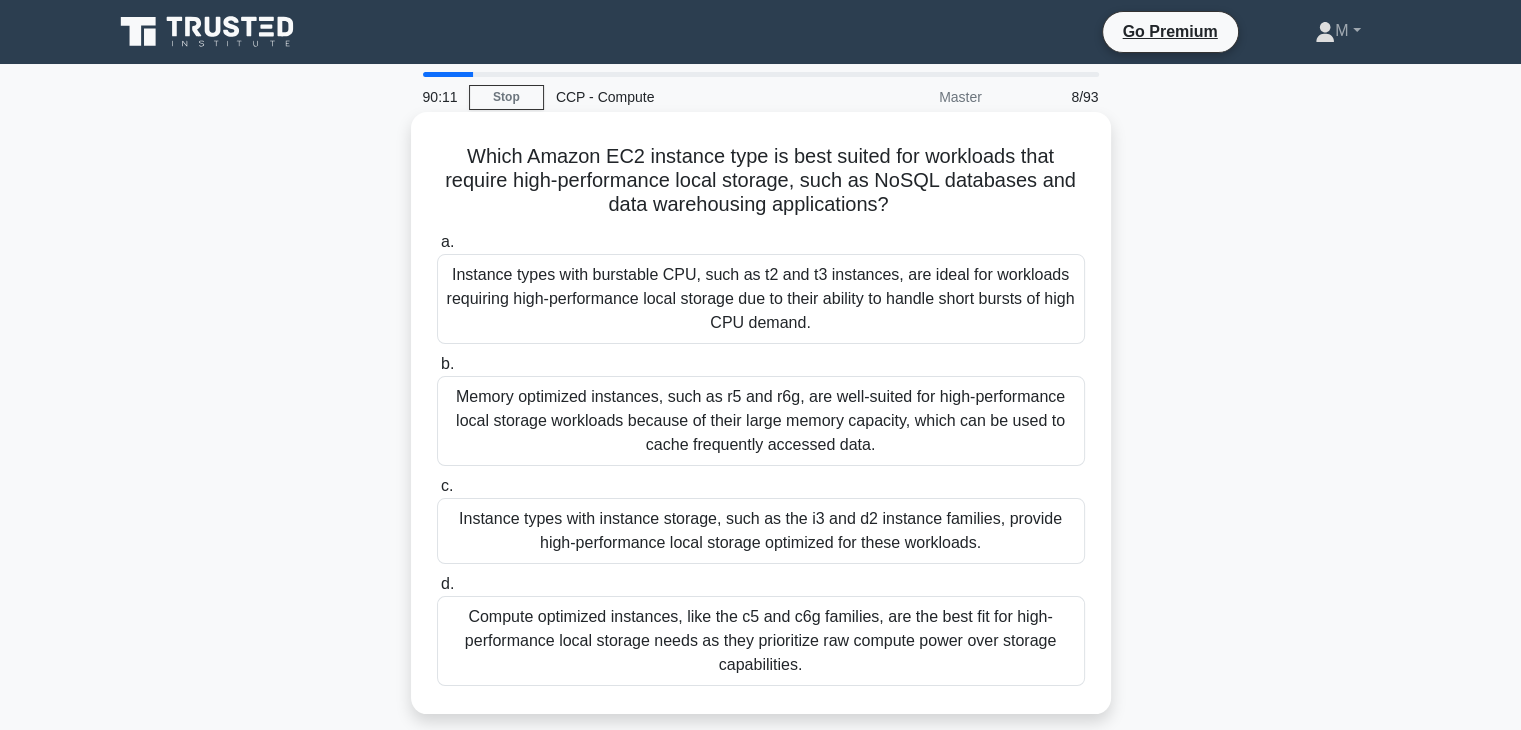 click on "Instance types with instance storage, such as the i3 and d2 instance families, provide high-performance local storage optimized for these workloads." at bounding box center (761, 531) 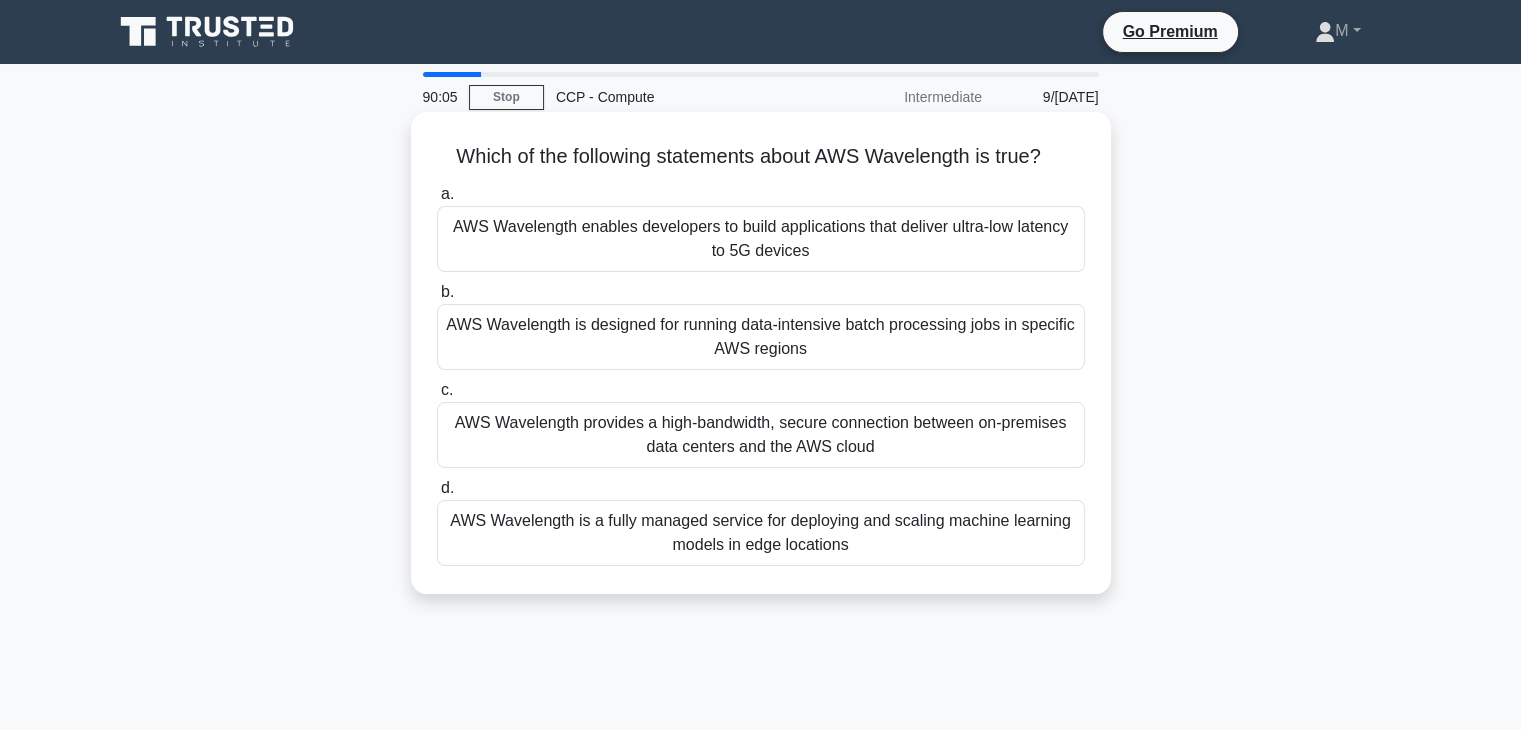 click on "AWS Wavelength enables developers to build applications that deliver ultra-low latency to 5G devices" at bounding box center [761, 239] 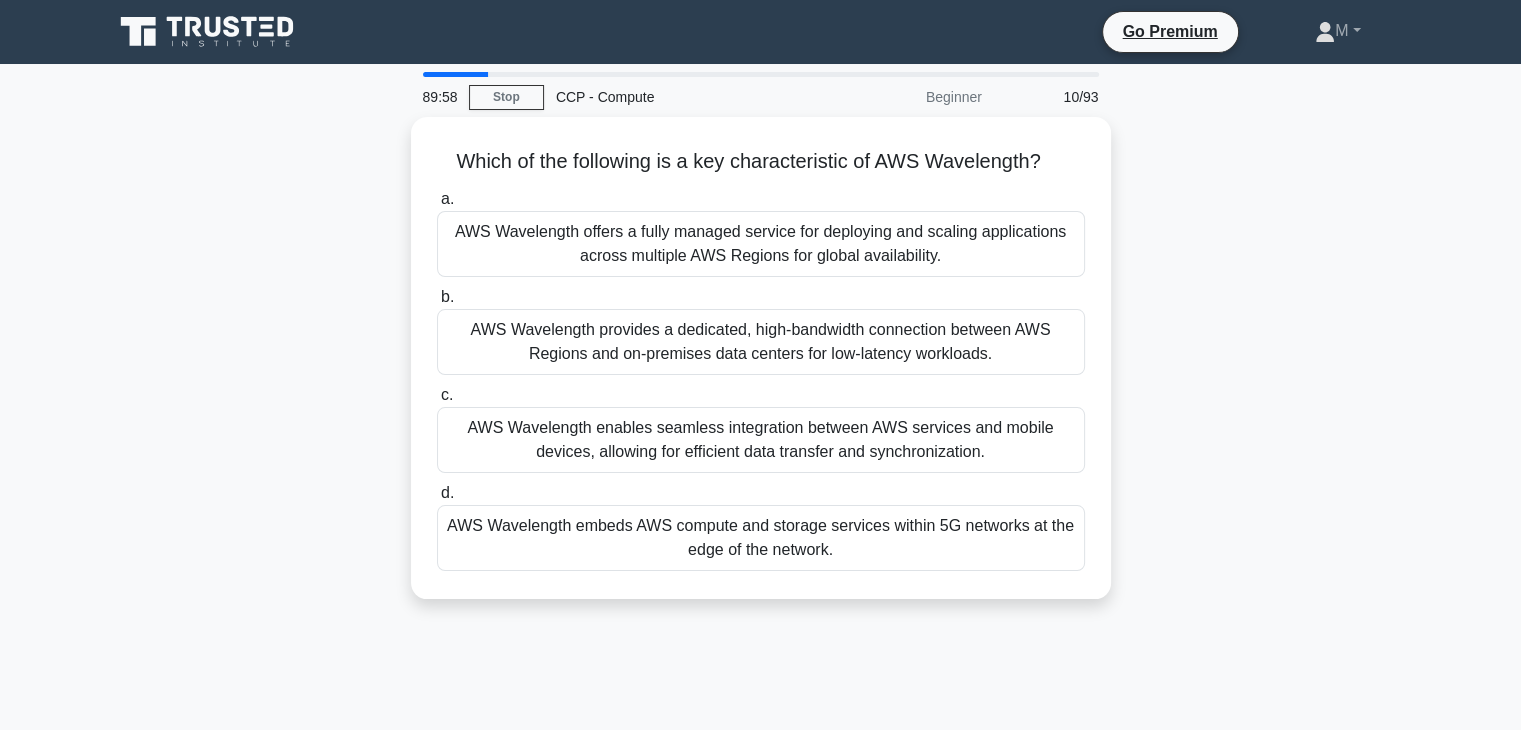 scroll, scrollTop: 0, scrollLeft: 0, axis: both 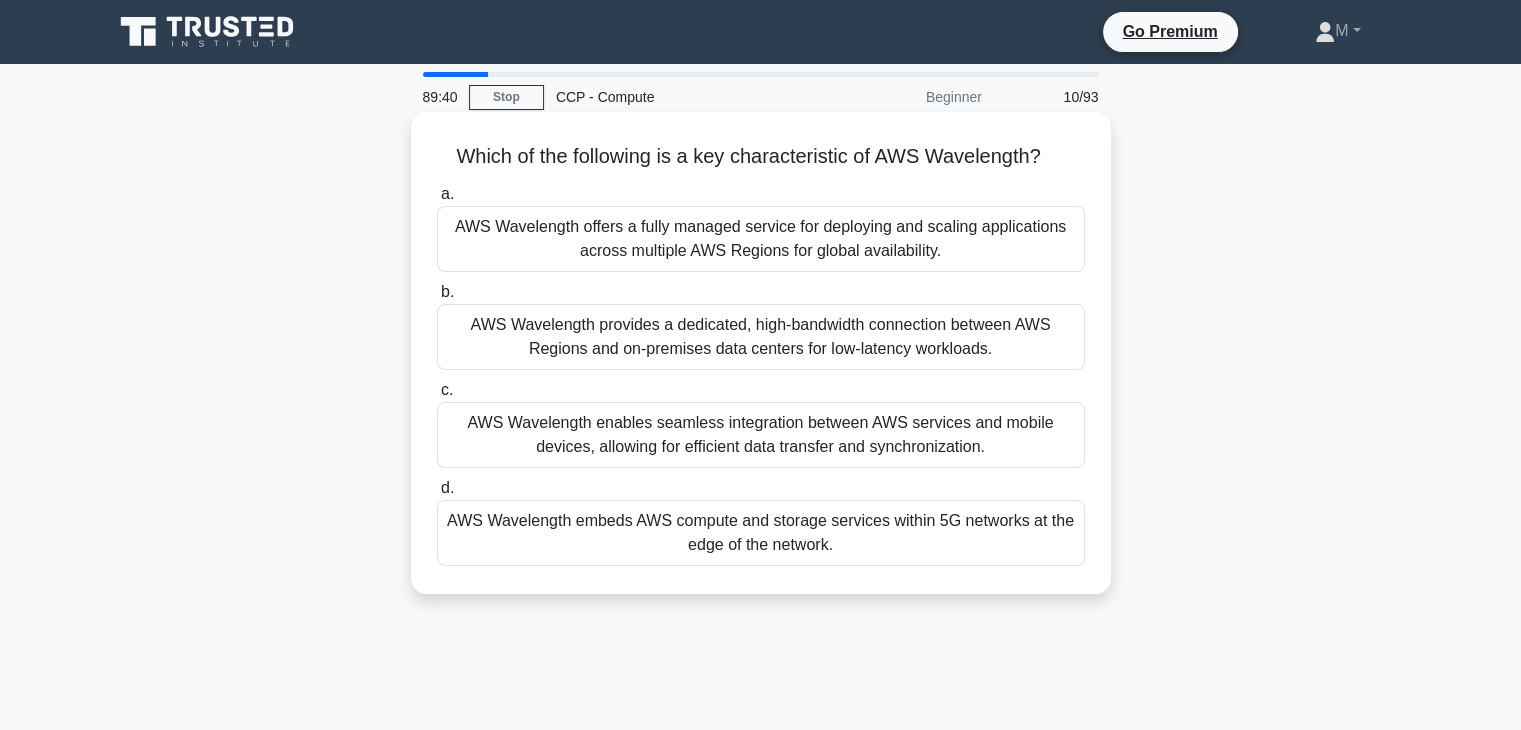 click on "AWS Wavelength embeds AWS compute and storage services within 5G networks at the edge of the network." at bounding box center [761, 533] 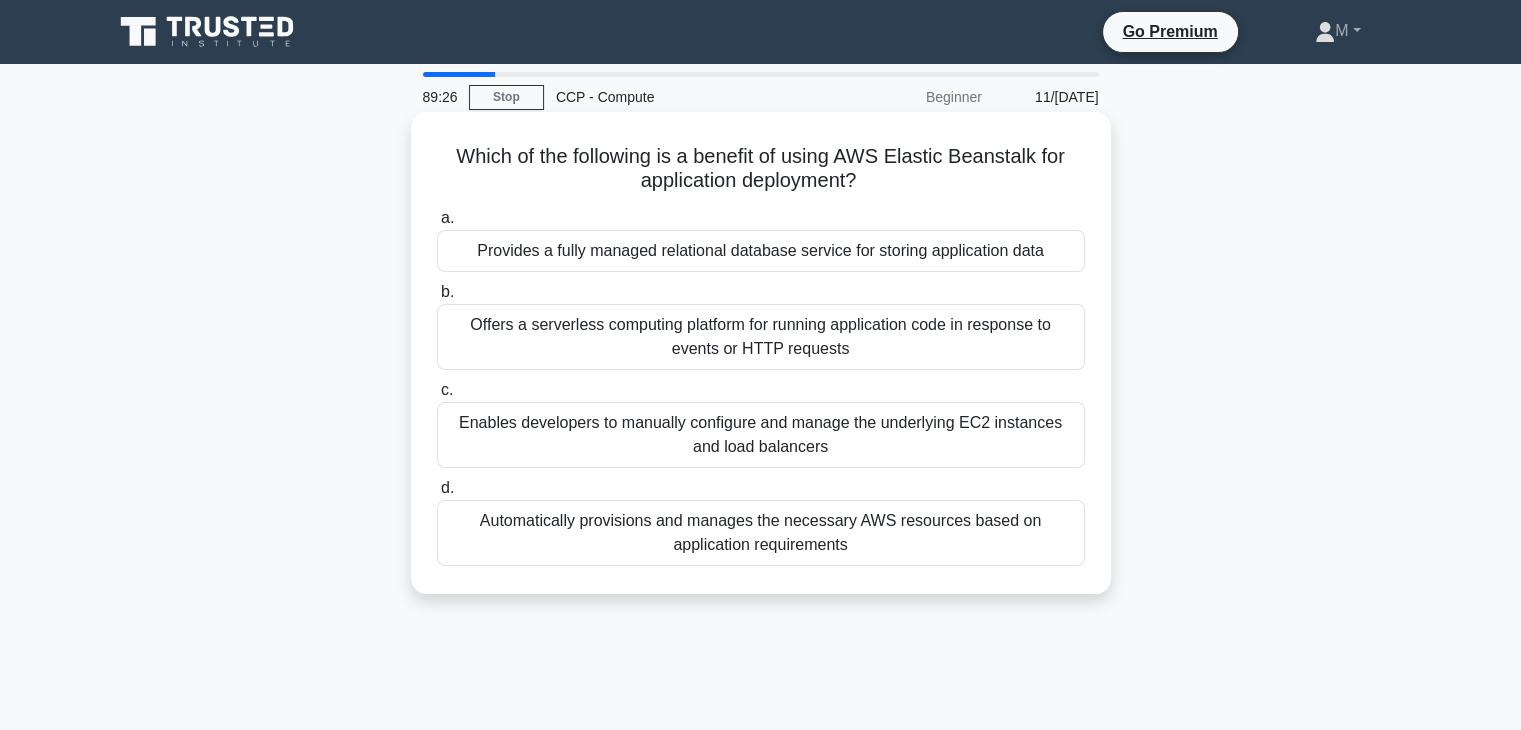 click on "Automatically provisions and manages the necessary AWS resources based on application requirements" at bounding box center [761, 533] 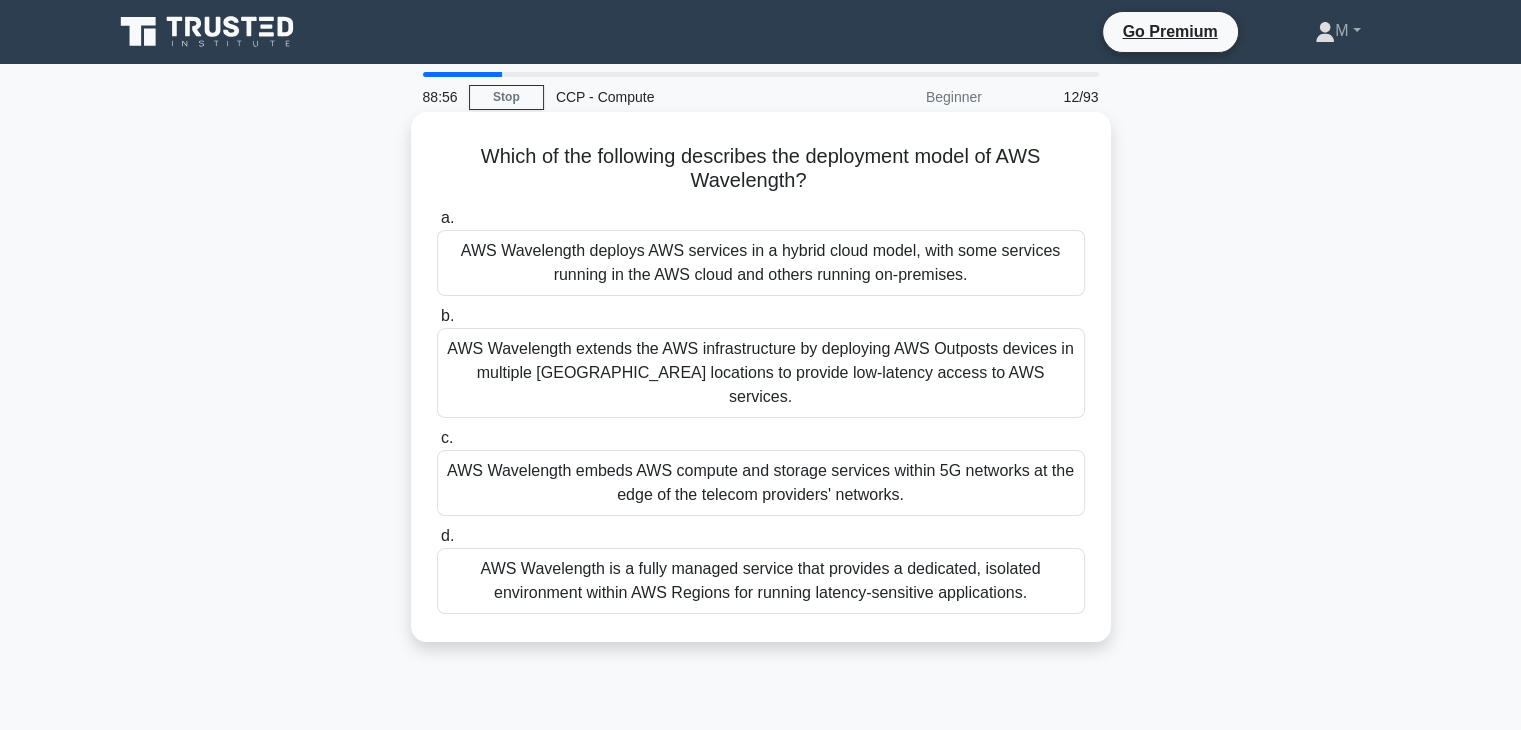 click on "AWS Wavelength embeds AWS compute and storage services within 5G networks at the edge of the telecom providers' networks." at bounding box center (761, 483) 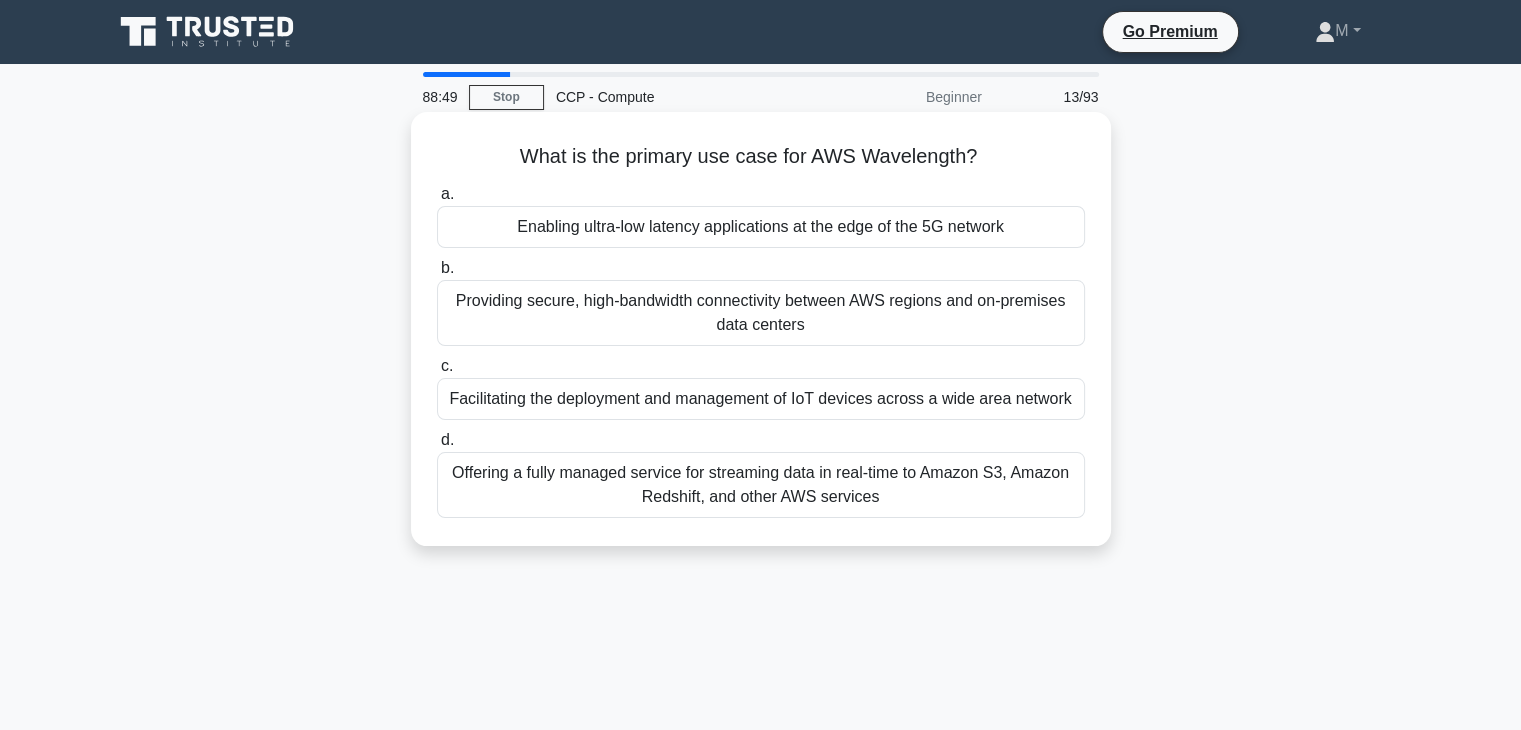 click on "Enabling ultra-low latency applications at the edge of the 5G network" at bounding box center (761, 227) 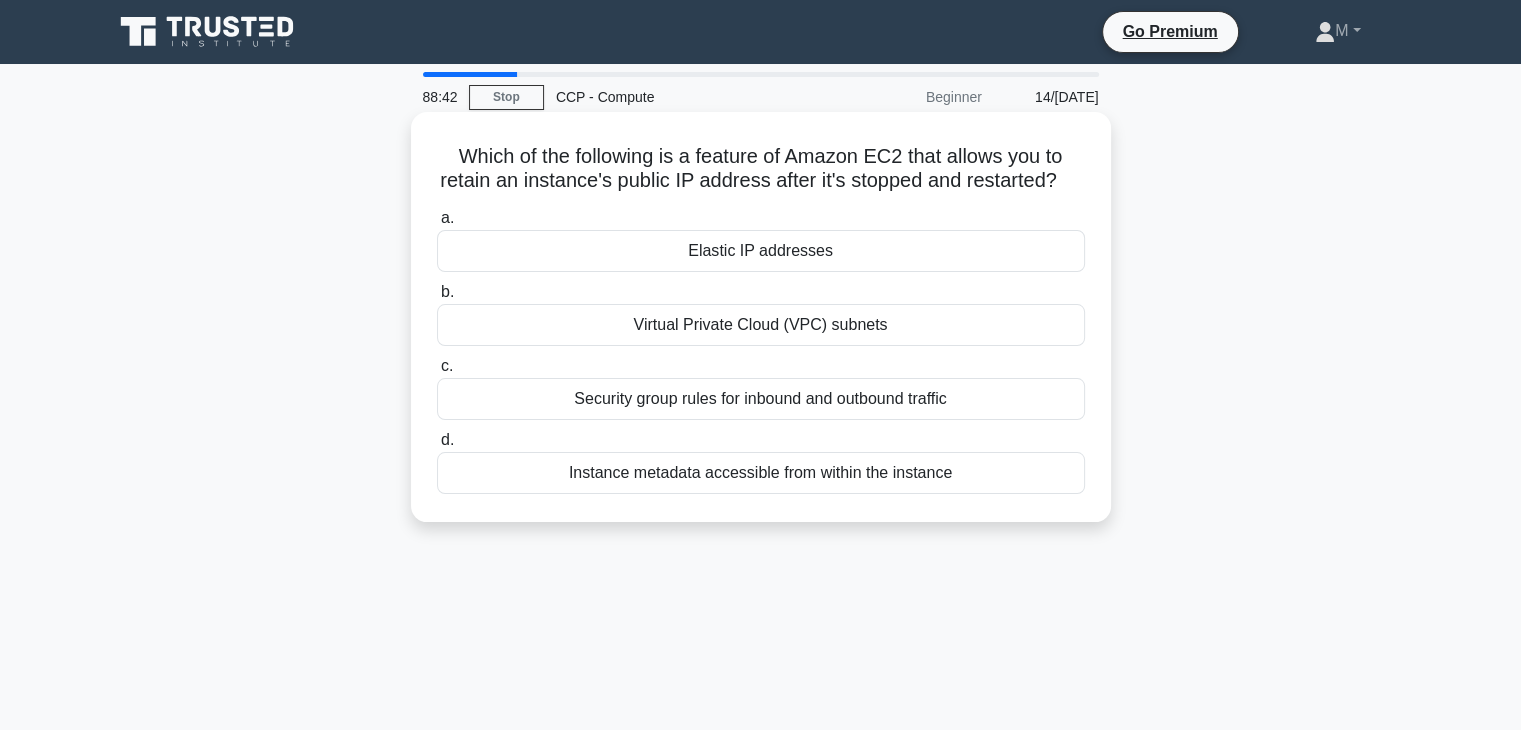 click on "Elastic IP addresses" at bounding box center [761, 251] 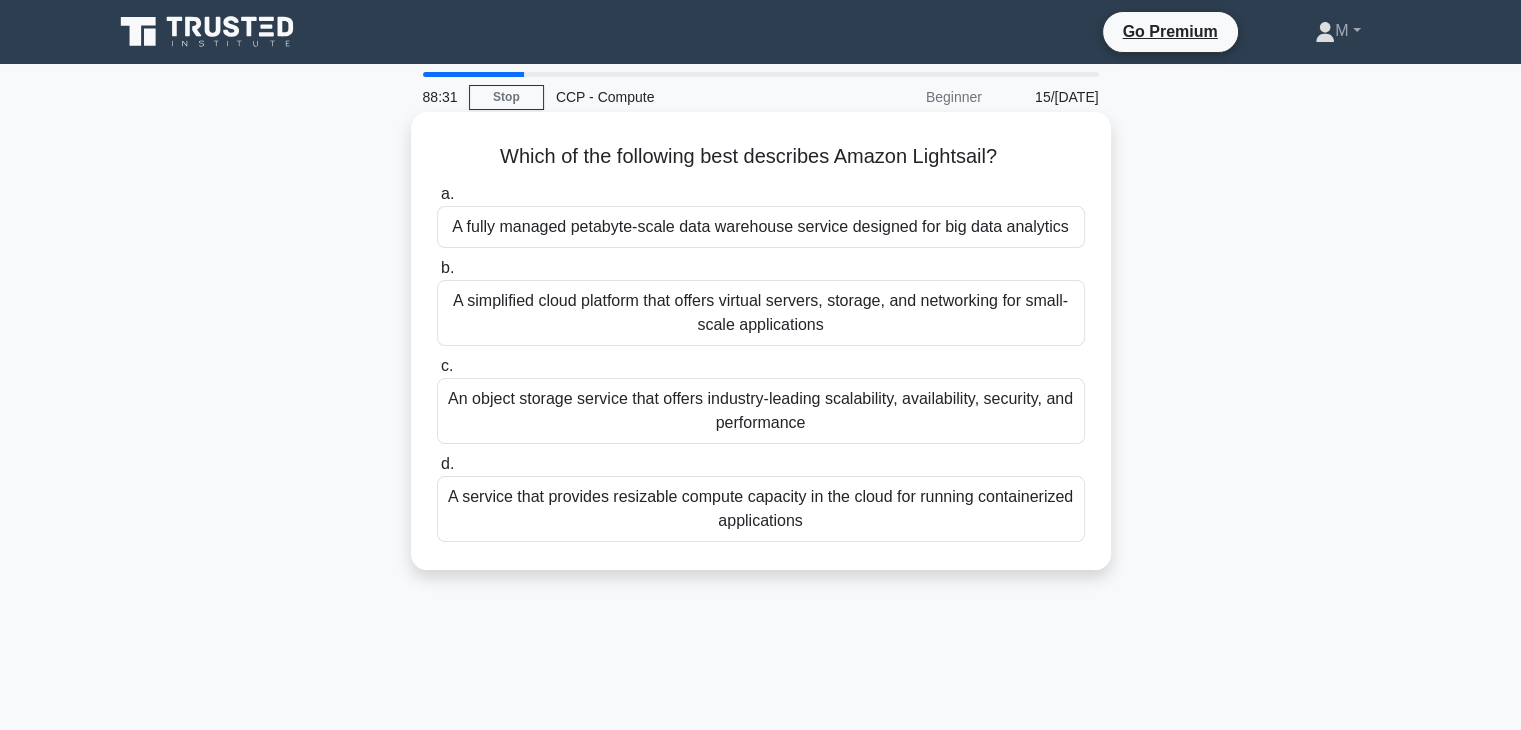 click on "A simplified cloud platform that offers virtual servers, storage, and networking for small-scale applications" at bounding box center (761, 313) 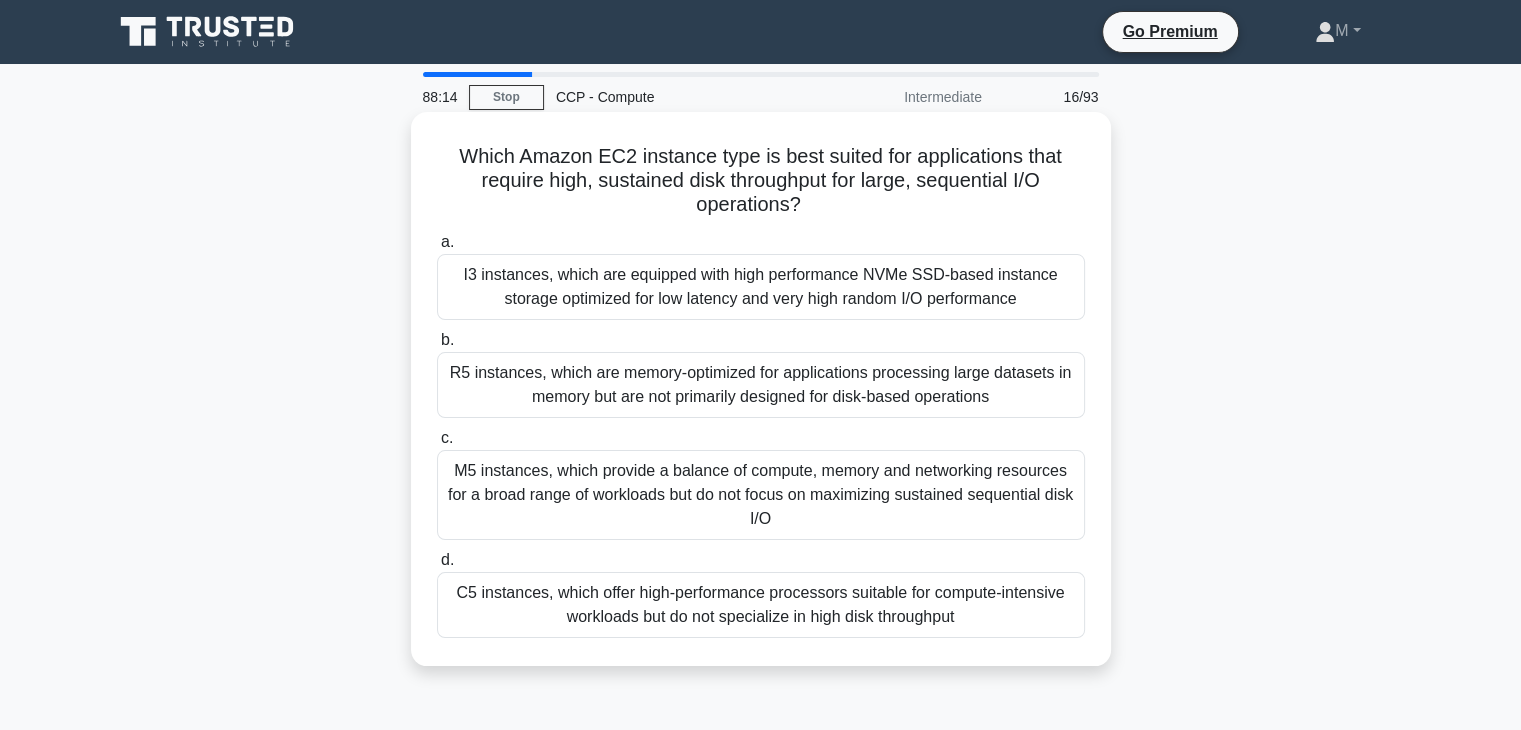 click on "I3 instances, which are equipped with high performance NVMe SSD-based instance storage optimized for low latency and very high random I/O performance" at bounding box center [761, 287] 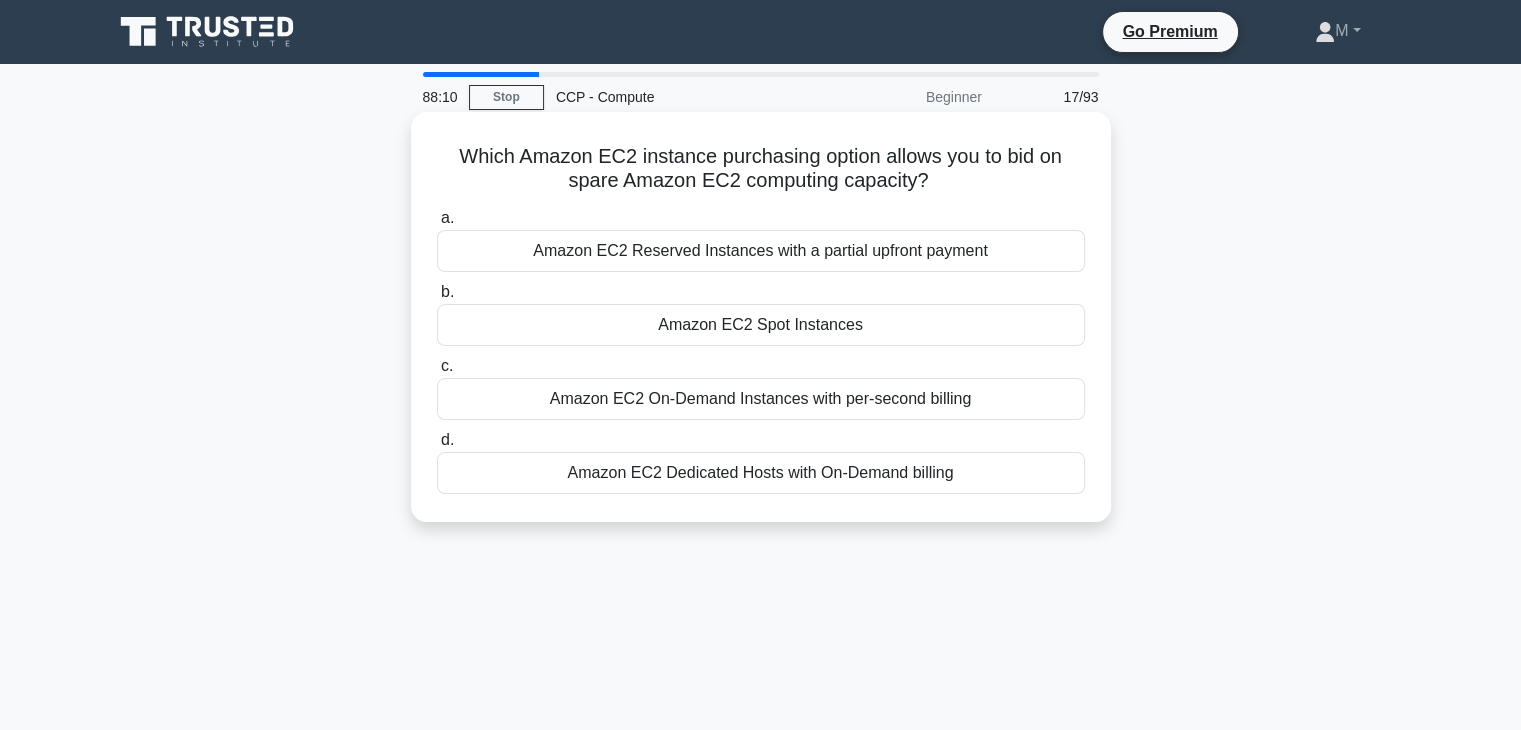 click on "Amazon EC2 Spot Instances" at bounding box center [761, 325] 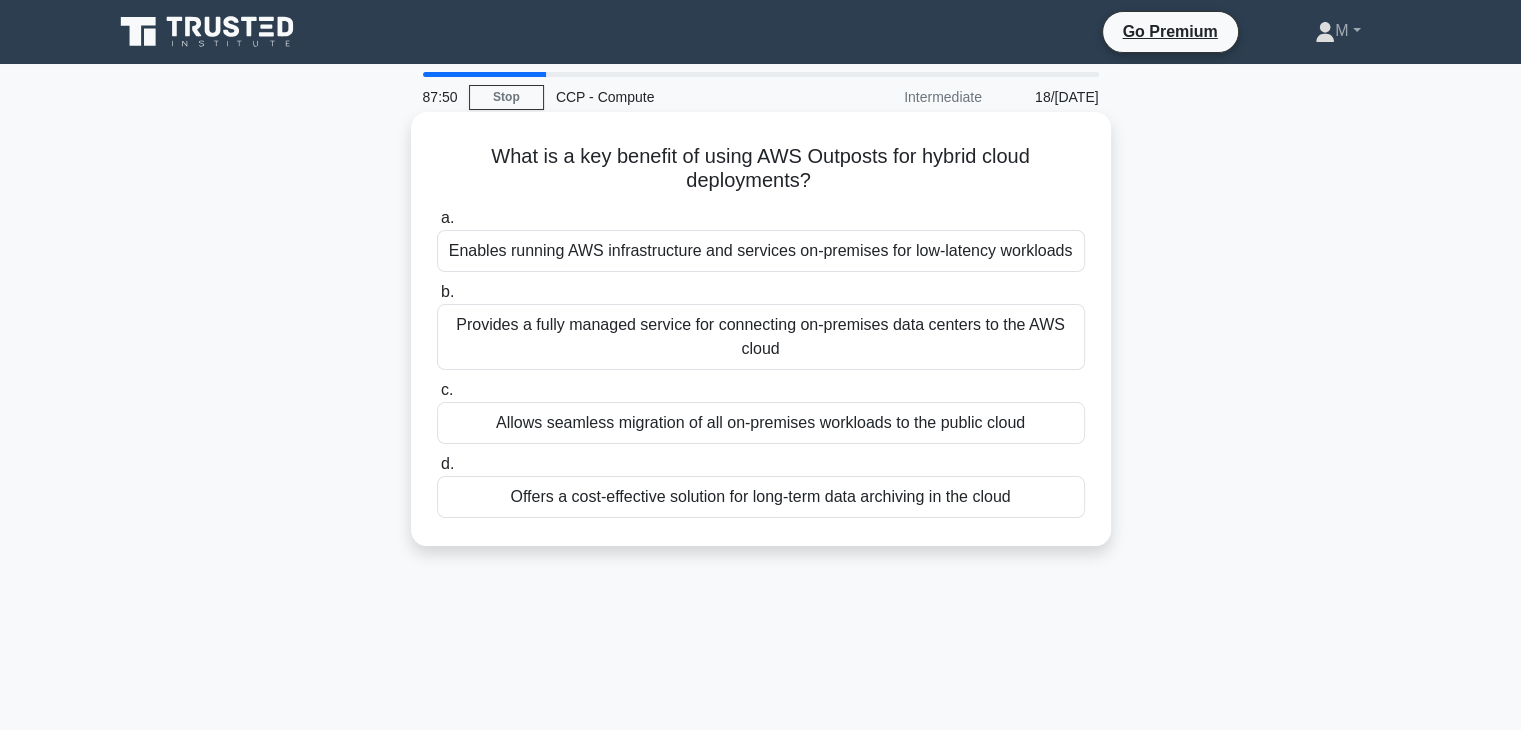 click on "Enables running AWS infrastructure and services on-premises for low-latency workloads" at bounding box center (761, 251) 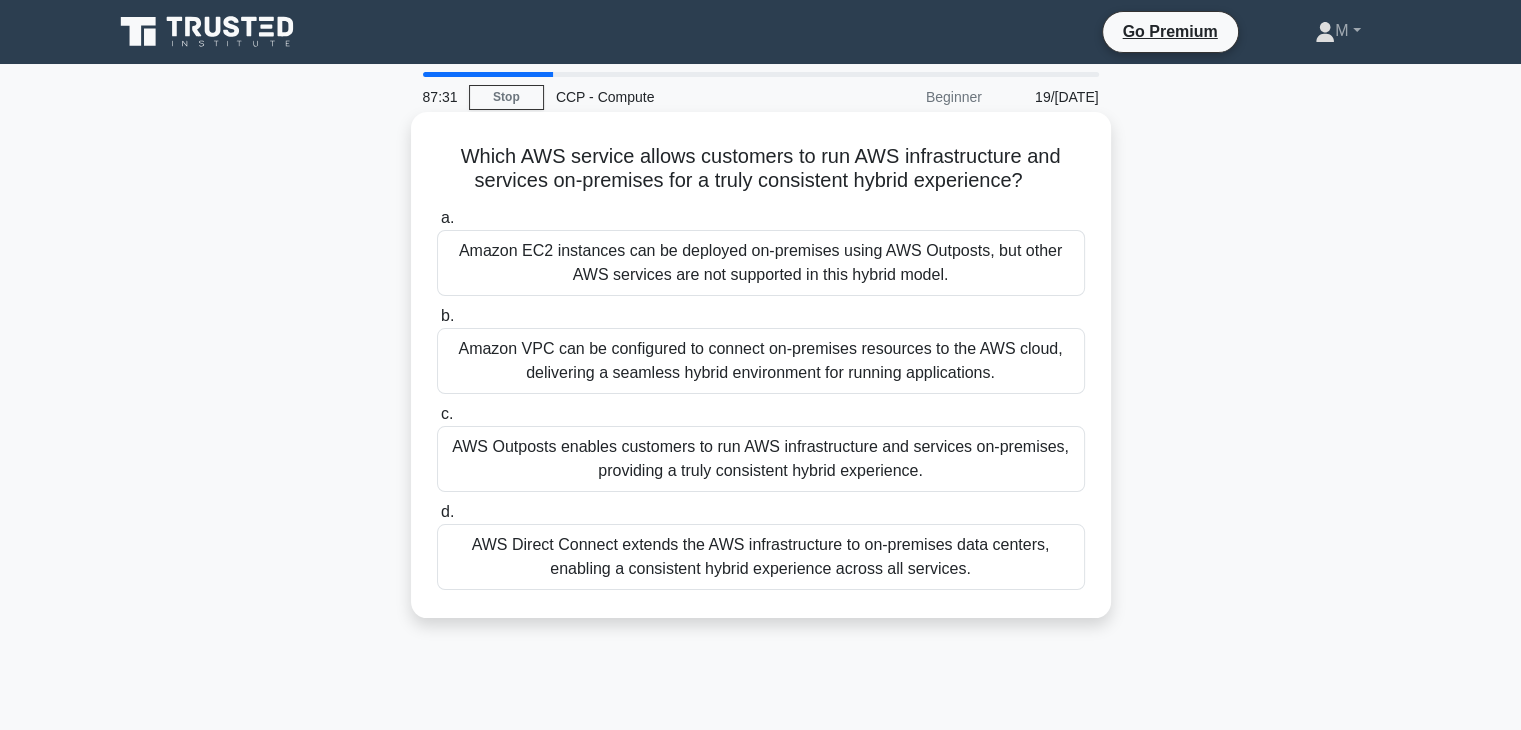 click on "AWS Outposts enables customers to run AWS infrastructure and services on-premises, providing a truly consistent hybrid experience." at bounding box center (761, 459) 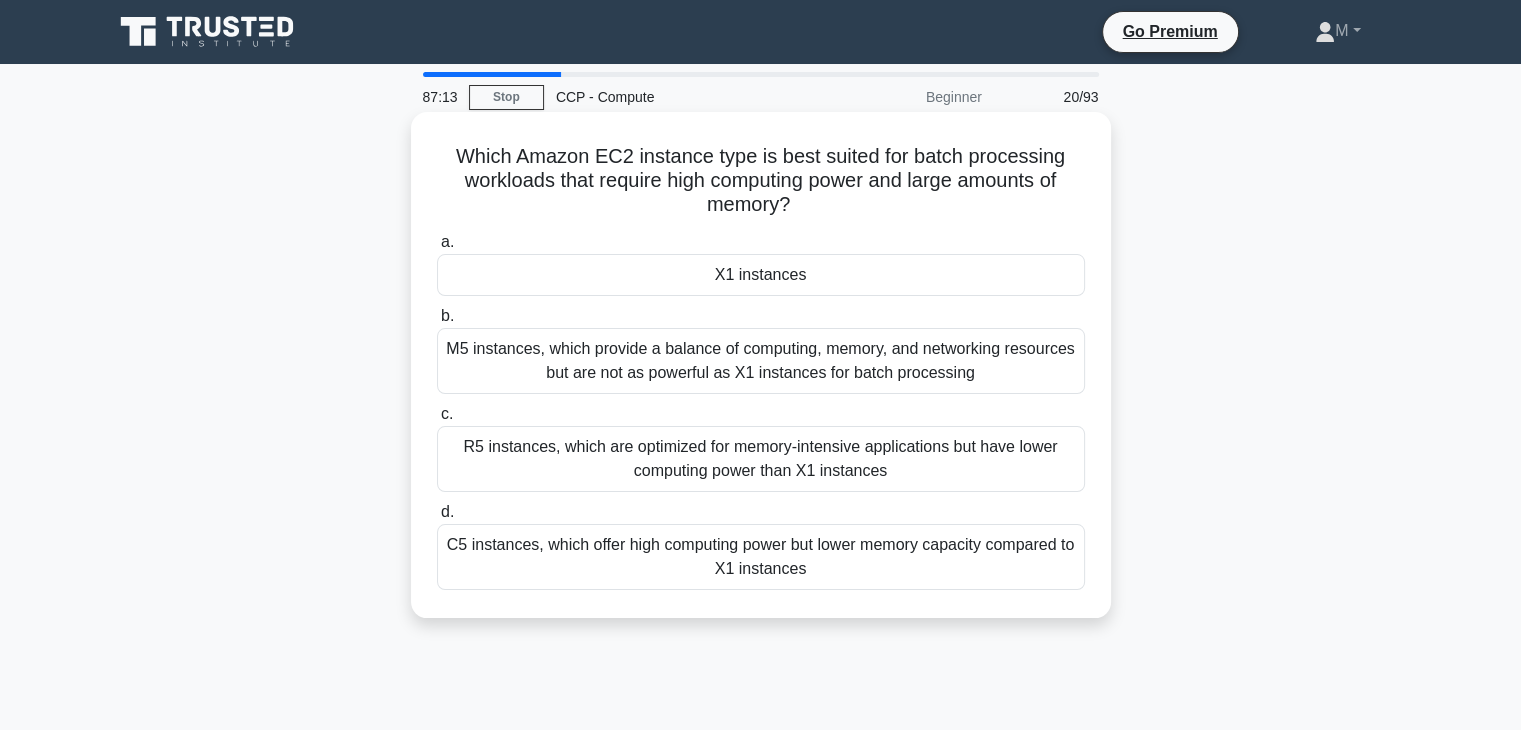 click on "X1 instances" at bounding box center [761, 275] 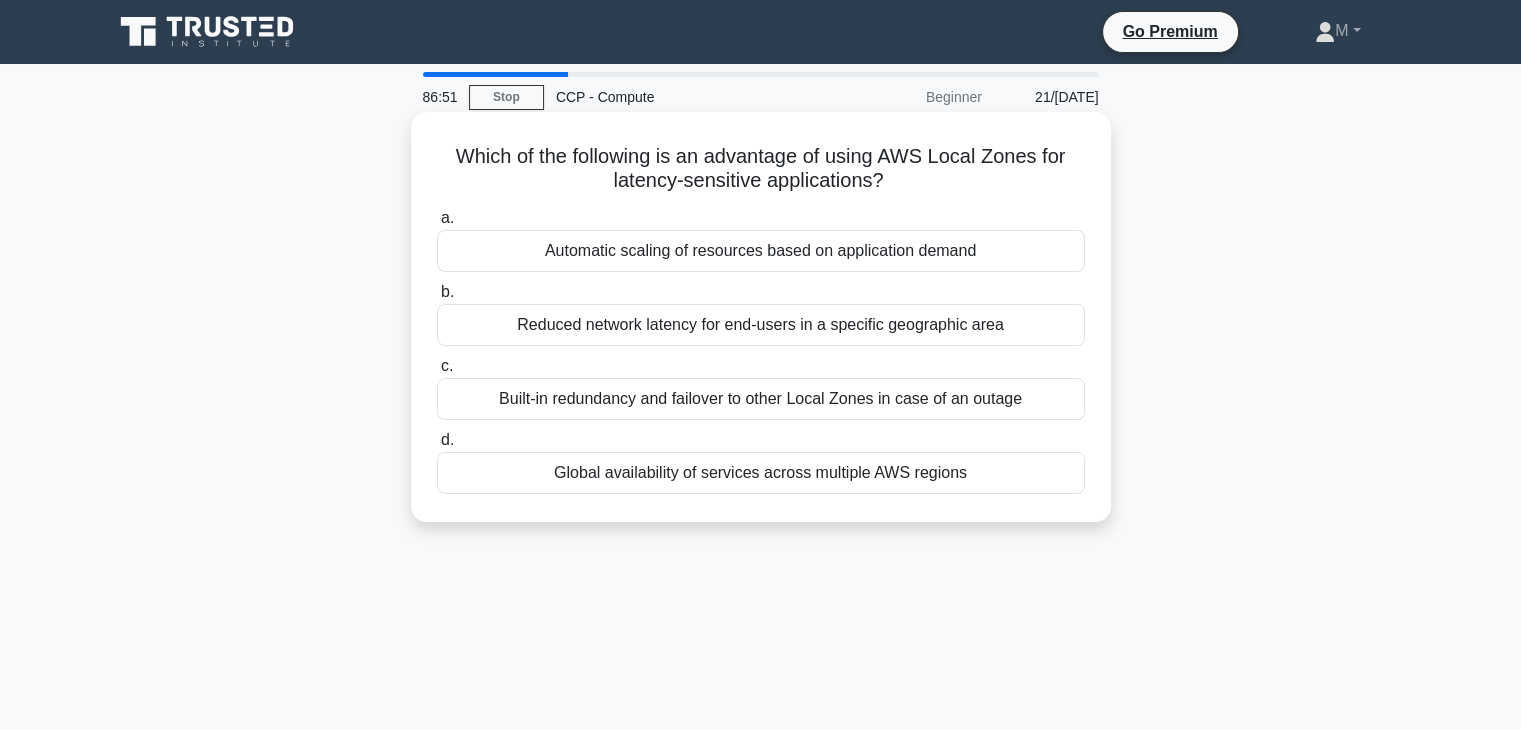 click on "Global availability of services across multiple AWS regions" at bounding box center (761, 473) 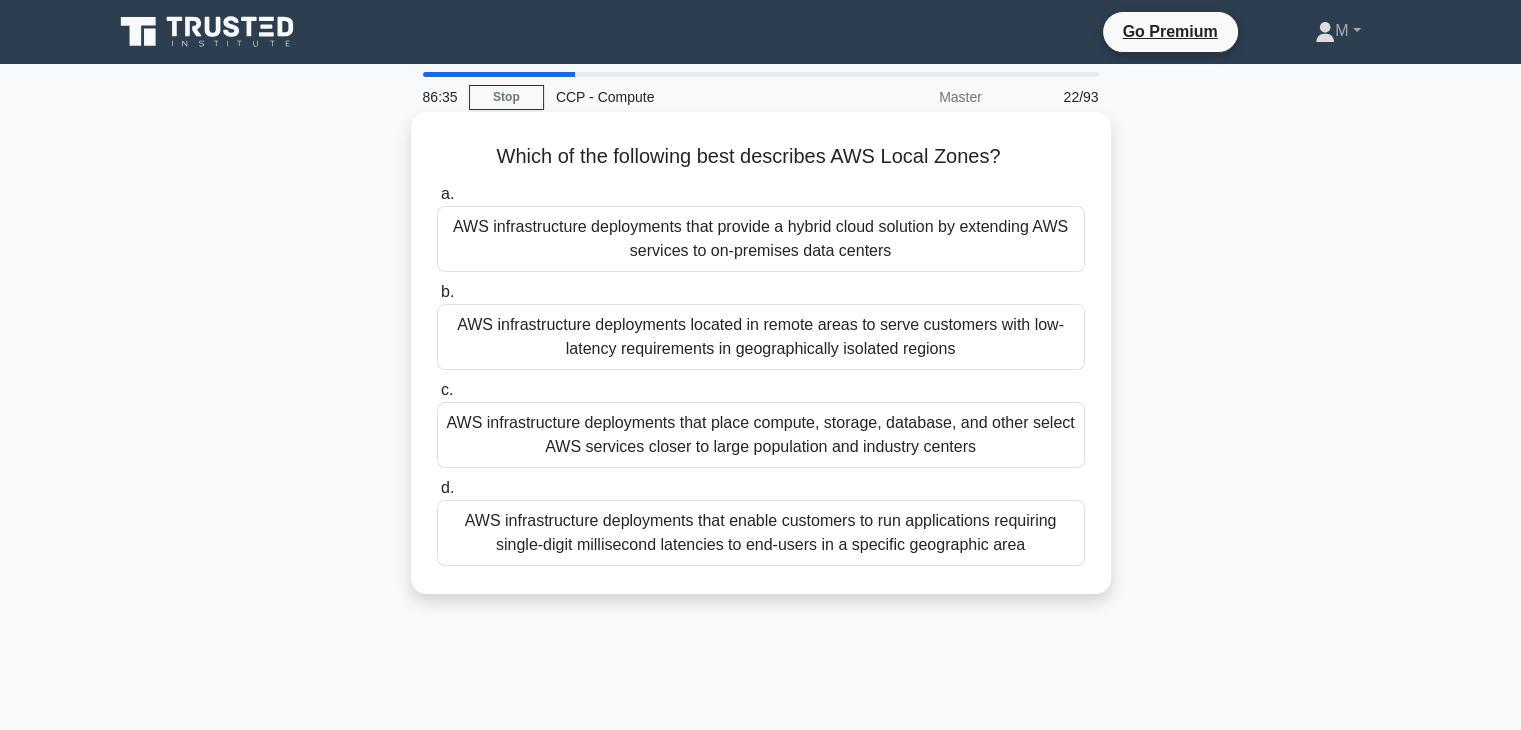 click on "AWS infrastructure deployments that enable customers to run applications requiring single-digit millisecond latencies to end-users in a specific geographic area" at bounding box center (761, 533) 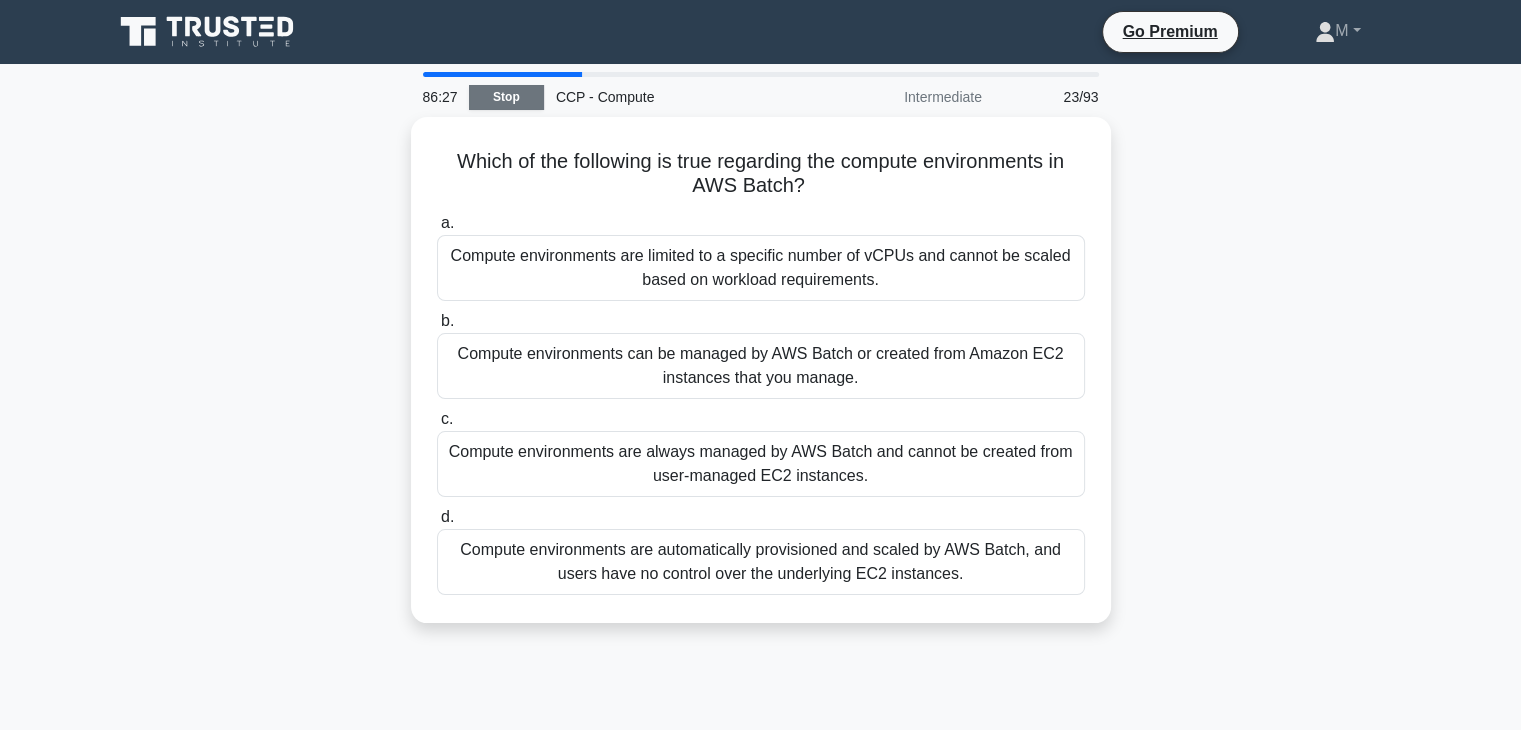 click on "Stop" at bounding box center [506, 97] 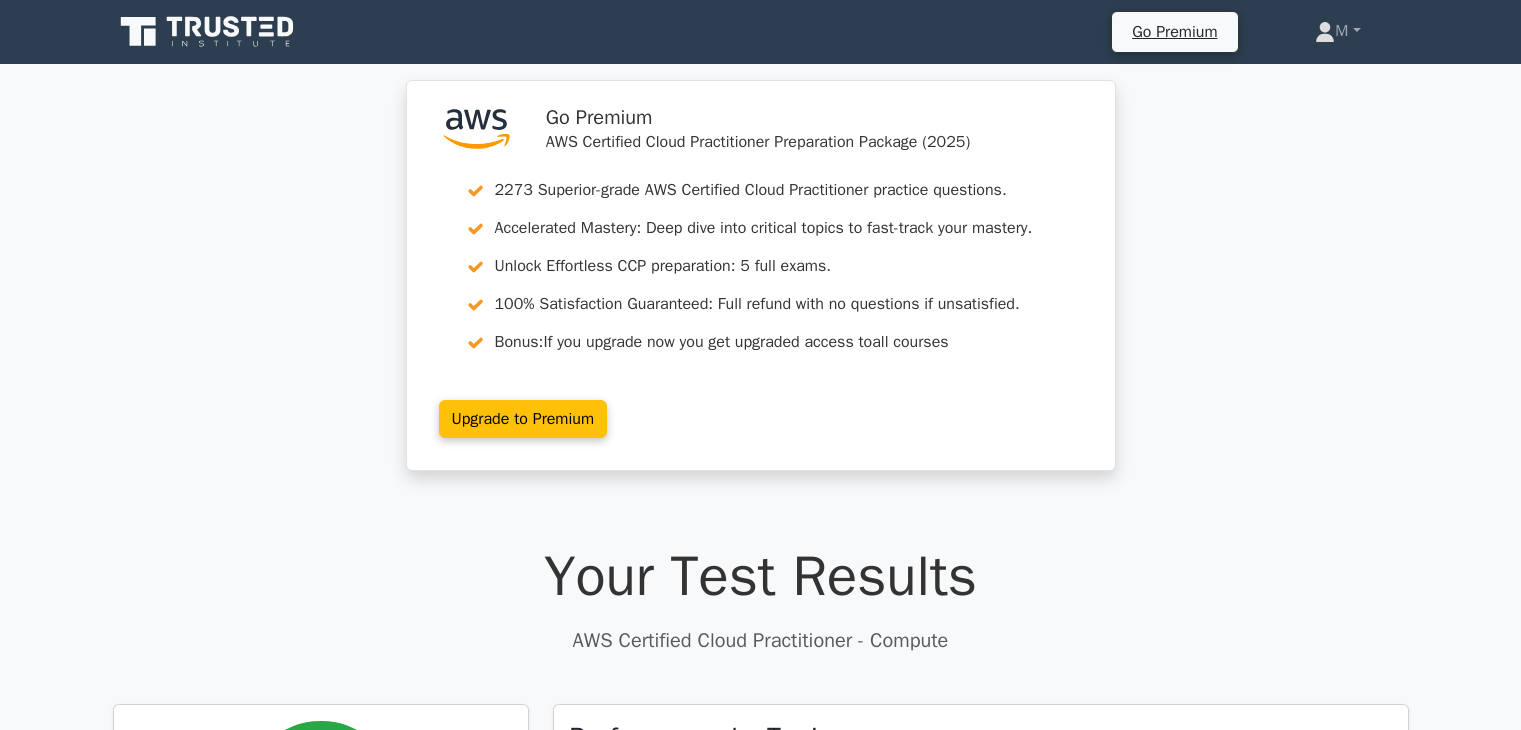 scroll, scrollTop: 0, scrollLeft: 0, axis: both 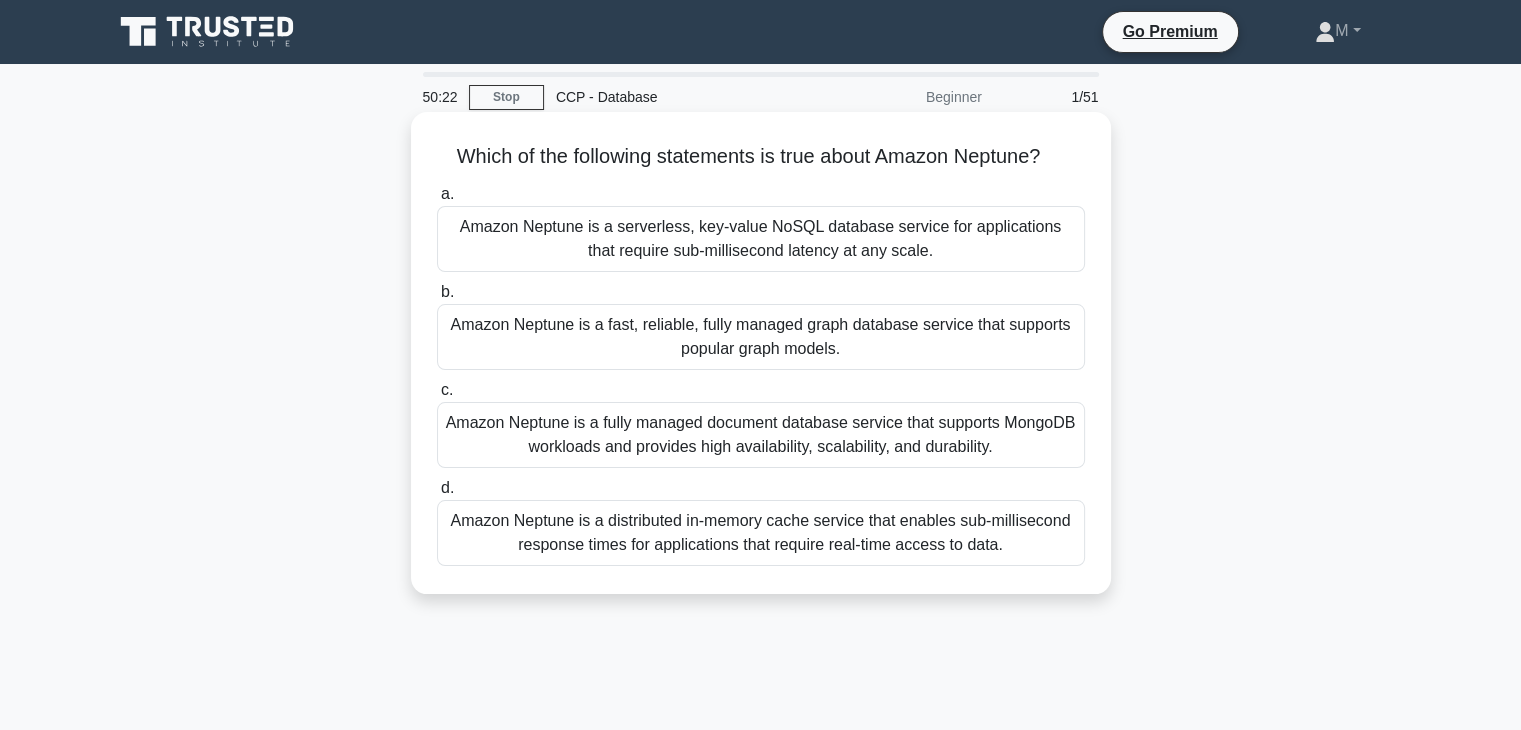 click on "Amazon Neptune is a fast, reliable, fully managed graph database service that supports popular graph models." at bounding box center [761, 337] 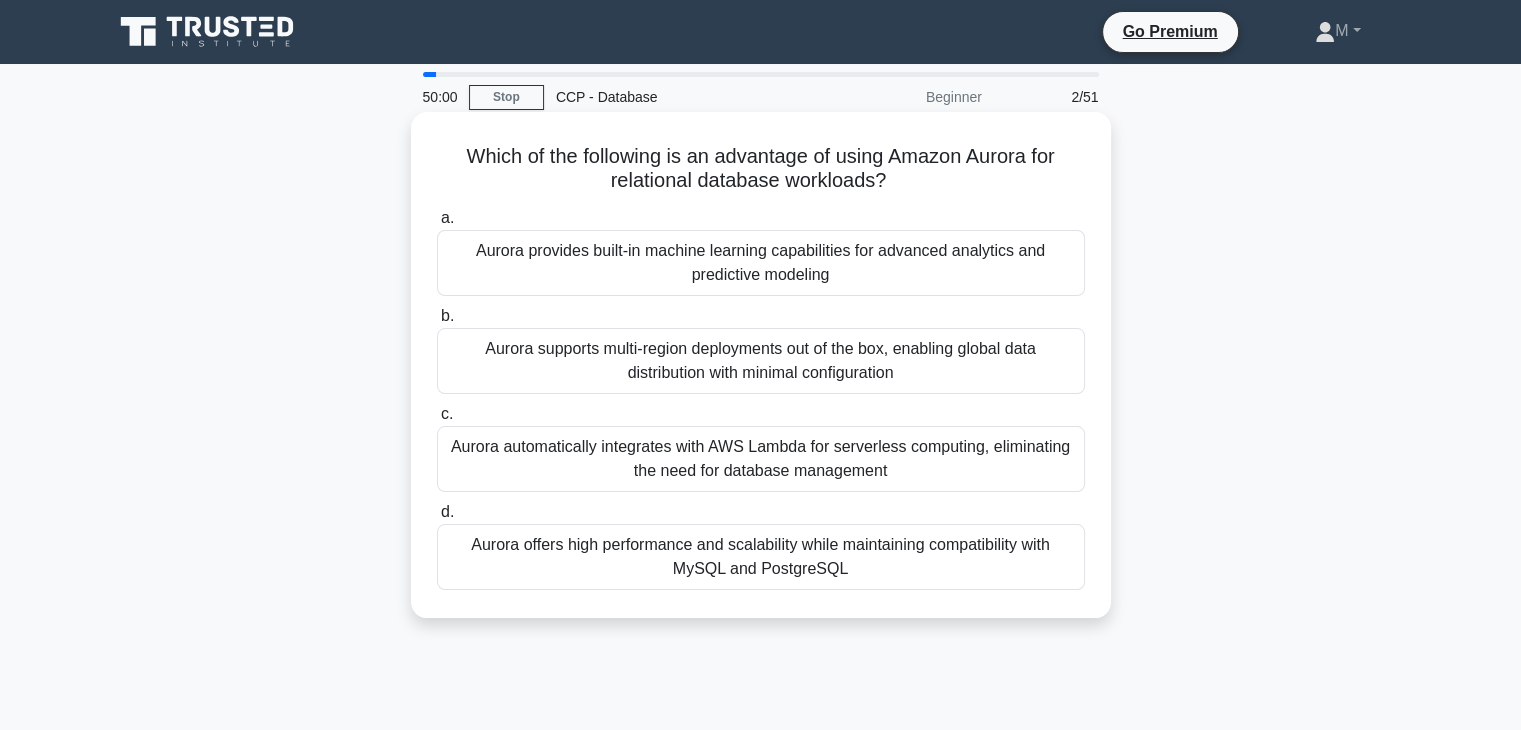 click on "Aurora offers high performance and scalability while maintaining compatibility with MySQL and PostgreSQL" at bounding box center (761, 557) 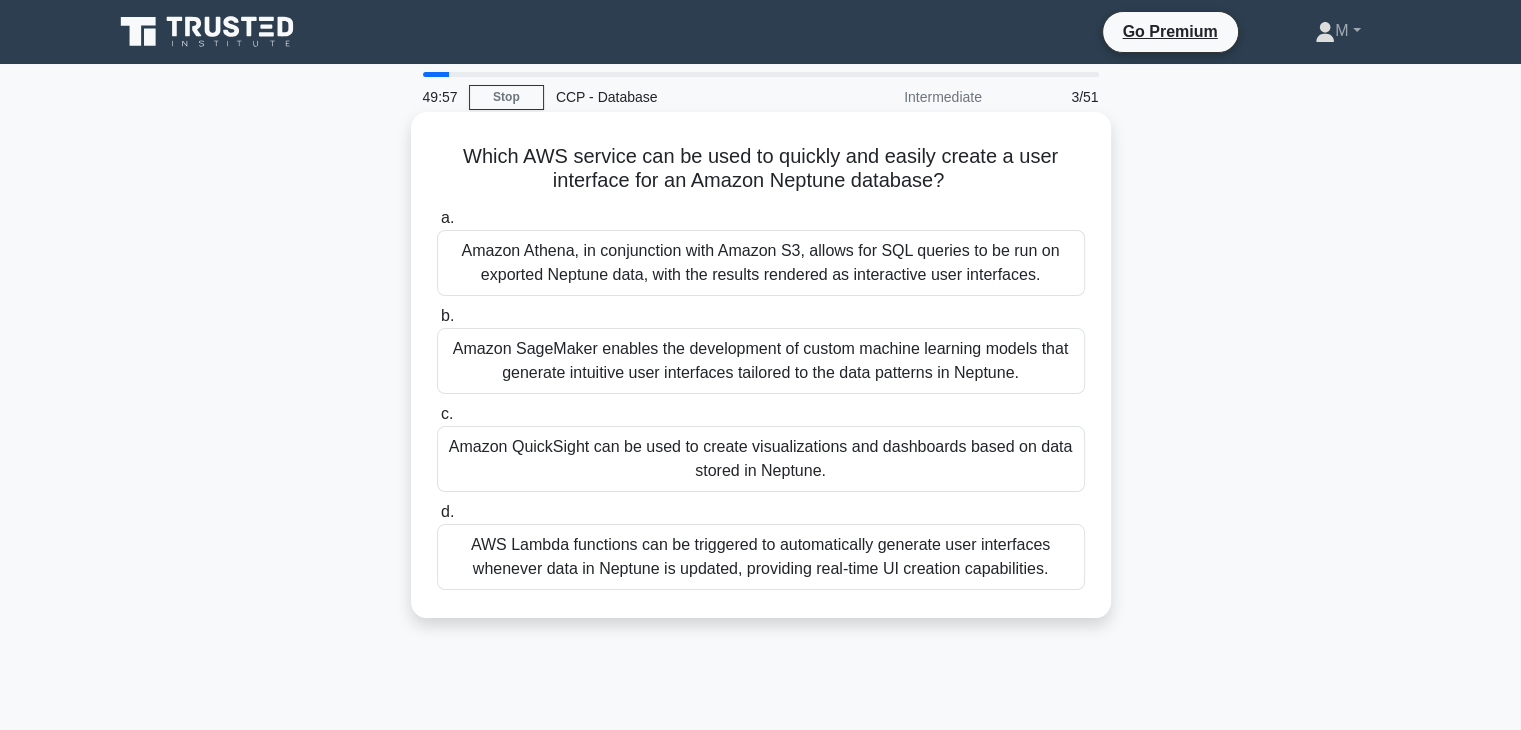 click on "Which AWS service can be used to quickly and easily create a user interface for an Amazon Neptune database?
.spinner_0XTQ{transform-origin:center;animation:spinner_y6GP .75s linear infinite}@keyframes spinner_y6GP{100%{transform:rotate(360deg)}}" at bounding box center [761, 169] 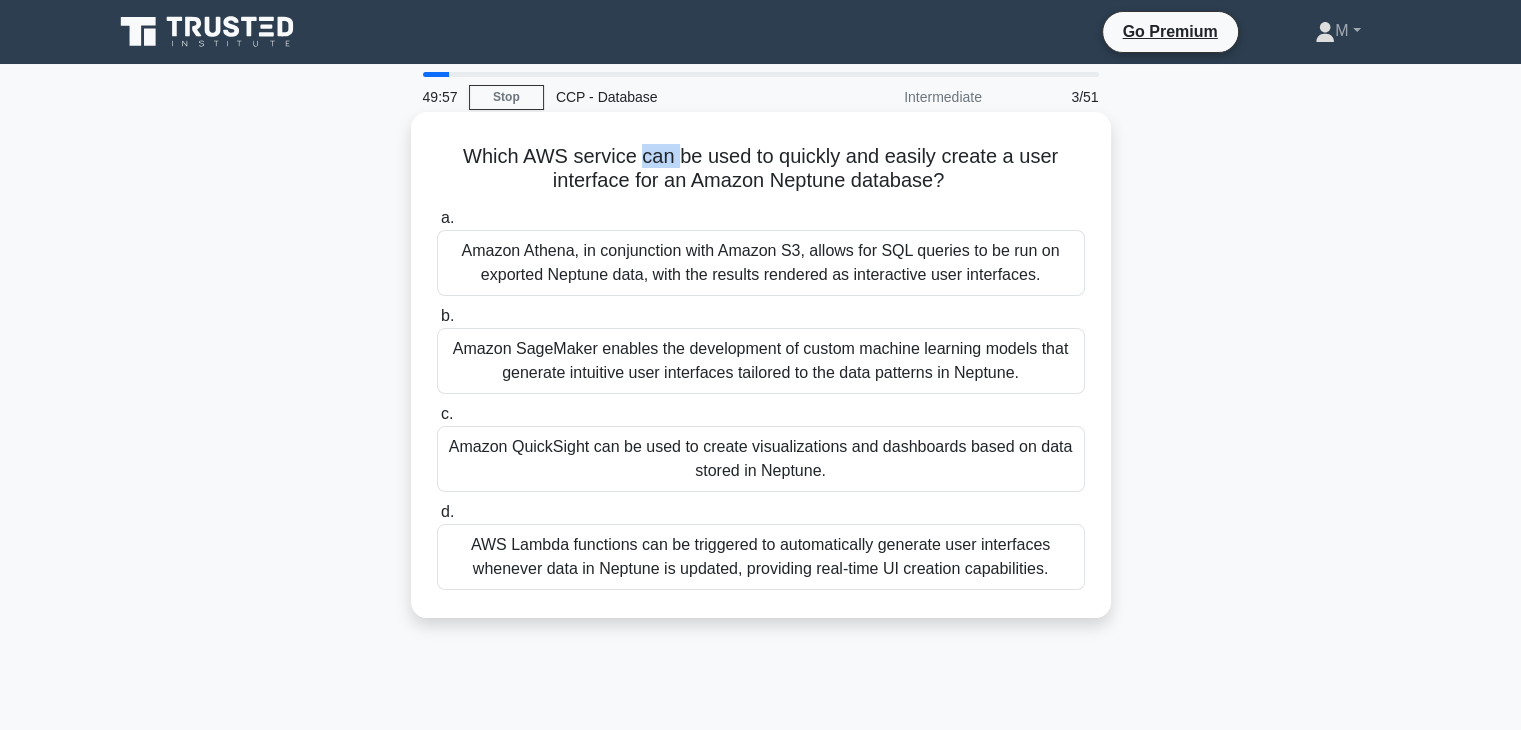 click on "Which AWS service can be used to quickly and easily create a user interface for an Amazon Neptune database?
.spinner_0XTQ{transform-origin:center;animation:spinner_y6GP .75s linear infinite}@keyframes spinner_y6GP{100%{transform:rotate(360deg)}}" at bounding box center [761, 169] 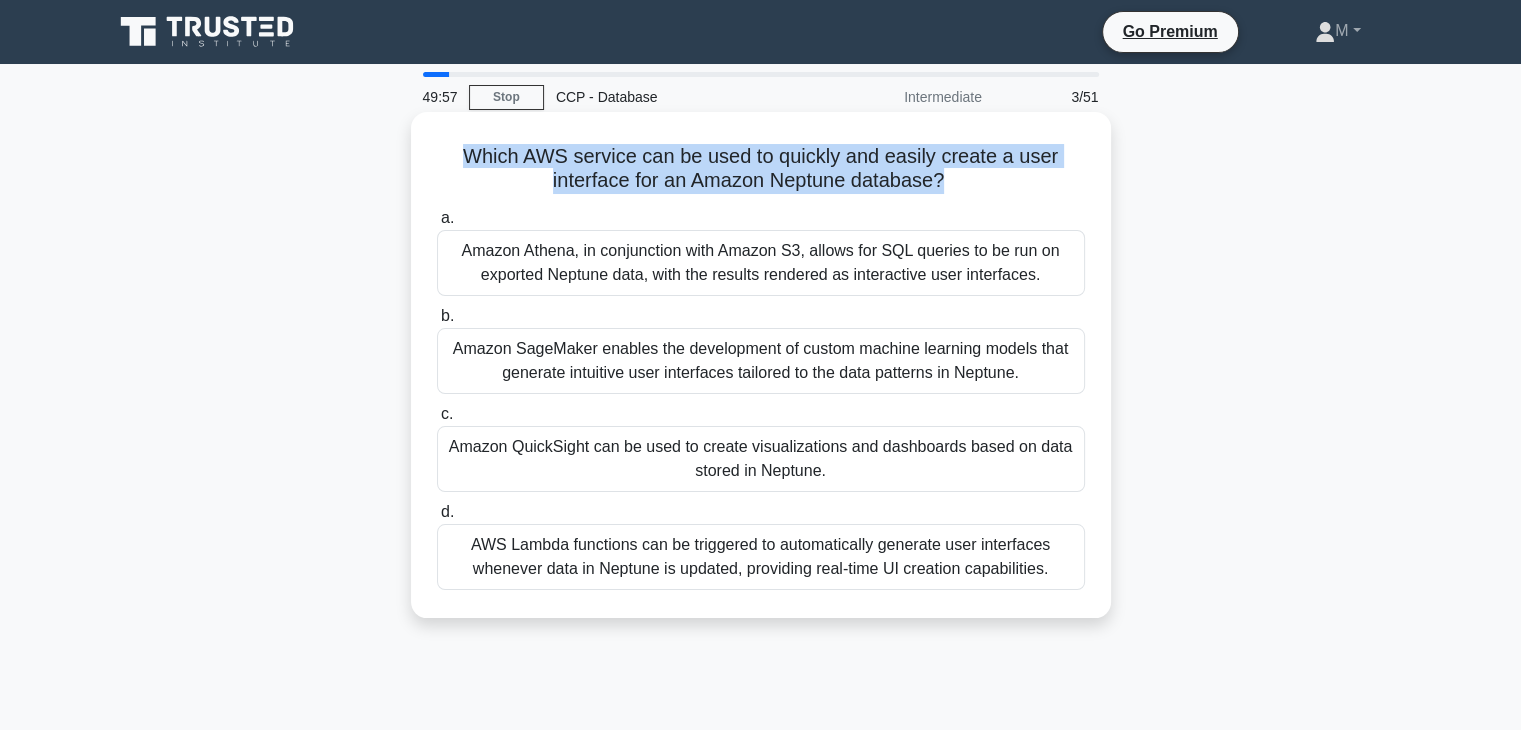 click on "Which AWS service can be used to quickly and easily create a user interface for an Amazon Neptune database?
.spinner_0XTQ{transform-origin:center;animation:spinner_y6GP .75s linear infinite}@keyframes spinner_y6GP{100%{transform:rotate(360deg)}}" at bounding box center [761, 169] 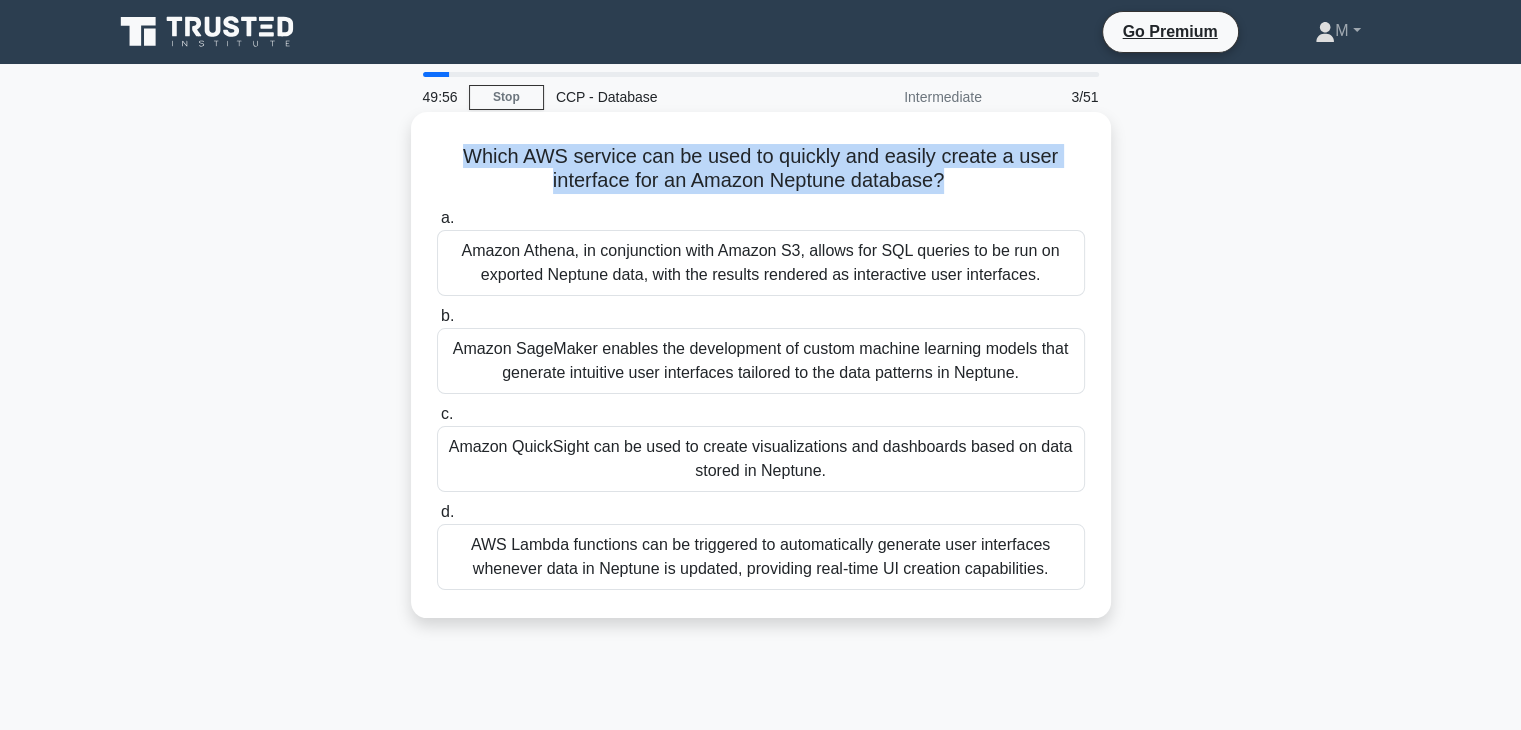 click on "Which AWS service can be used to quickly and easily create a user interface for an Amazon Neptune database?
.spinner_0XTQ{transform-origin:center;animation:spinner_y6GP .75s linear infinite}@keyframes spinner_y6GP{100%{transform:rotate(360deg)}}" at bounding box center (761, 169) 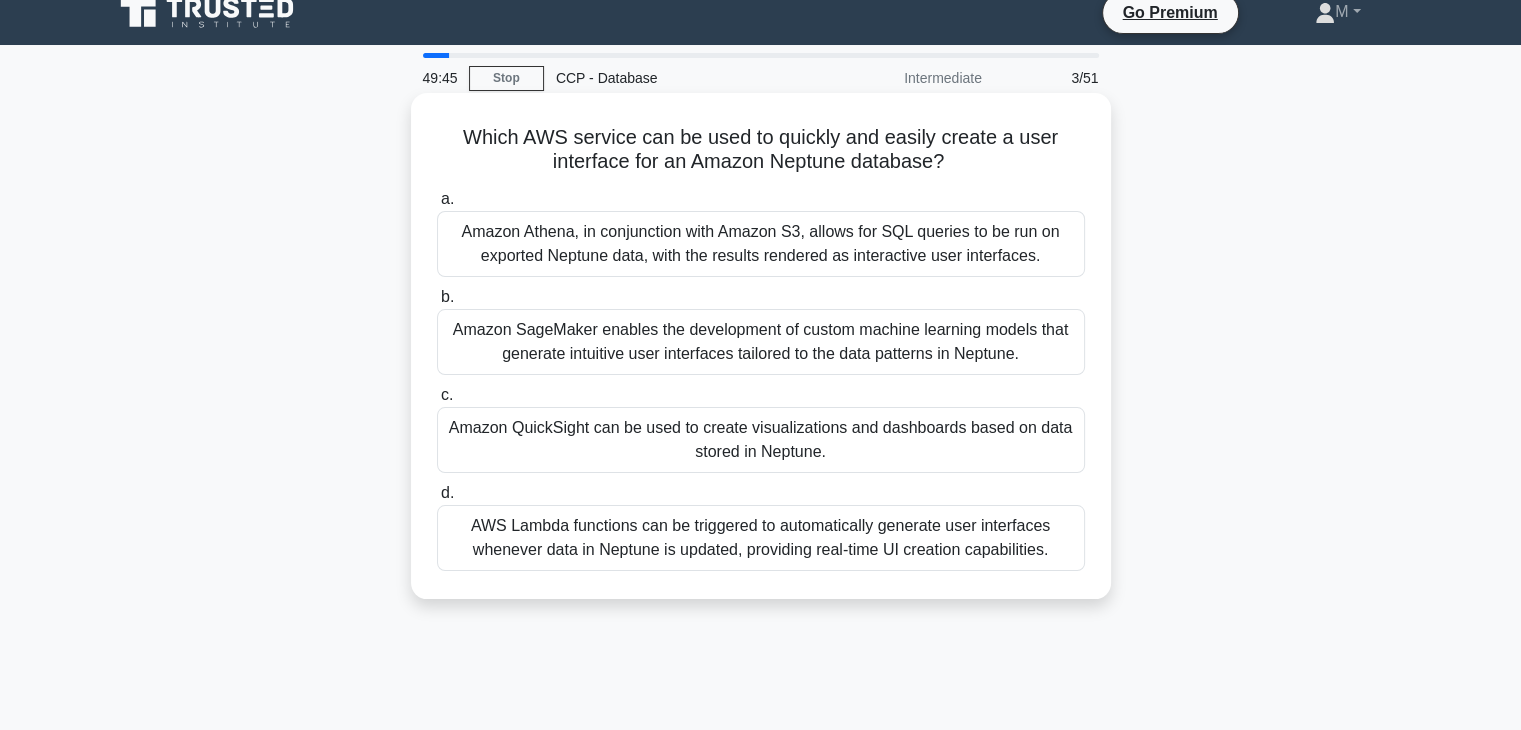 scroll, scrollTop: 20, scrollLeft: 0, axis: vertical 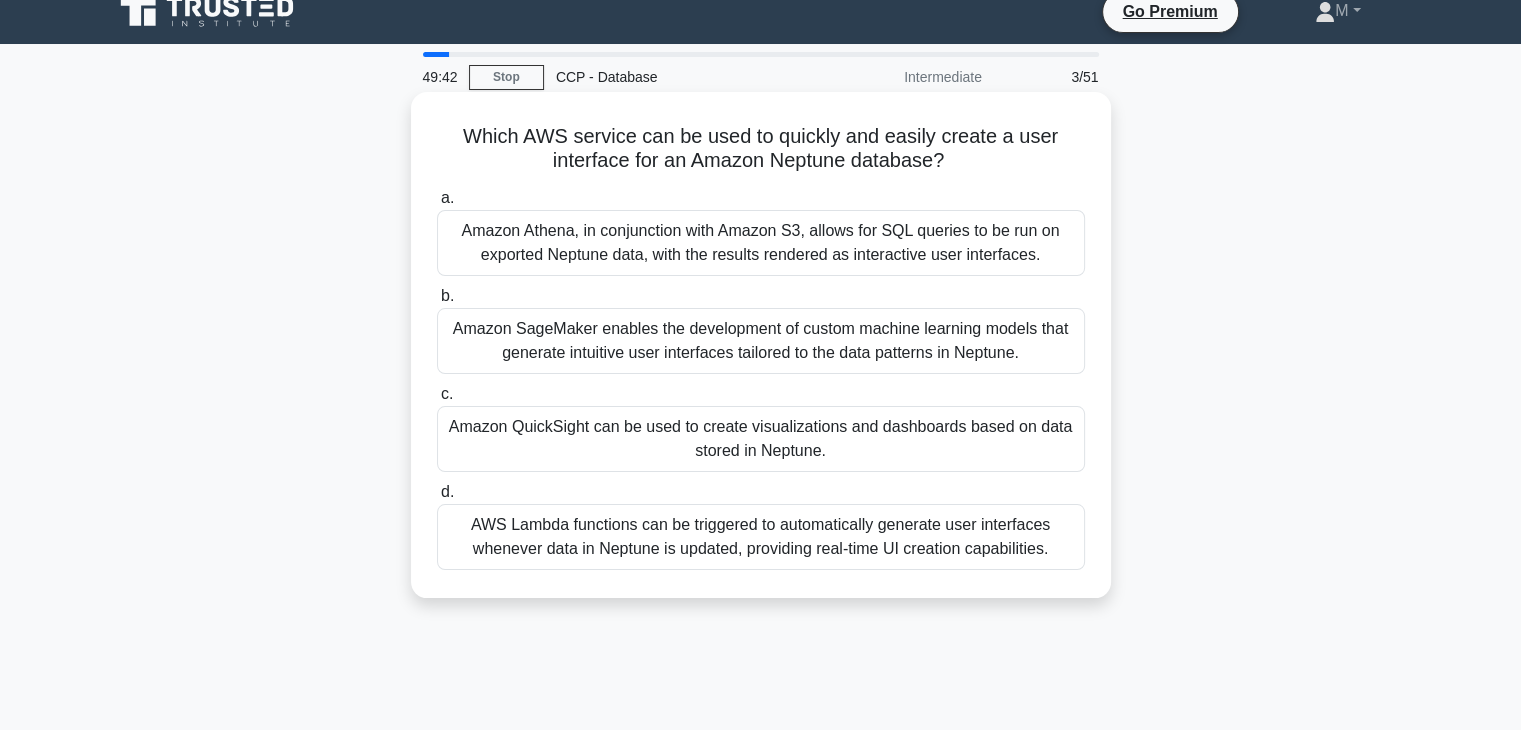 click on "Amazon QuickSight can be used to create visualizations and dashboards based on data stored in Neptune." at bounding box center [761, 439] 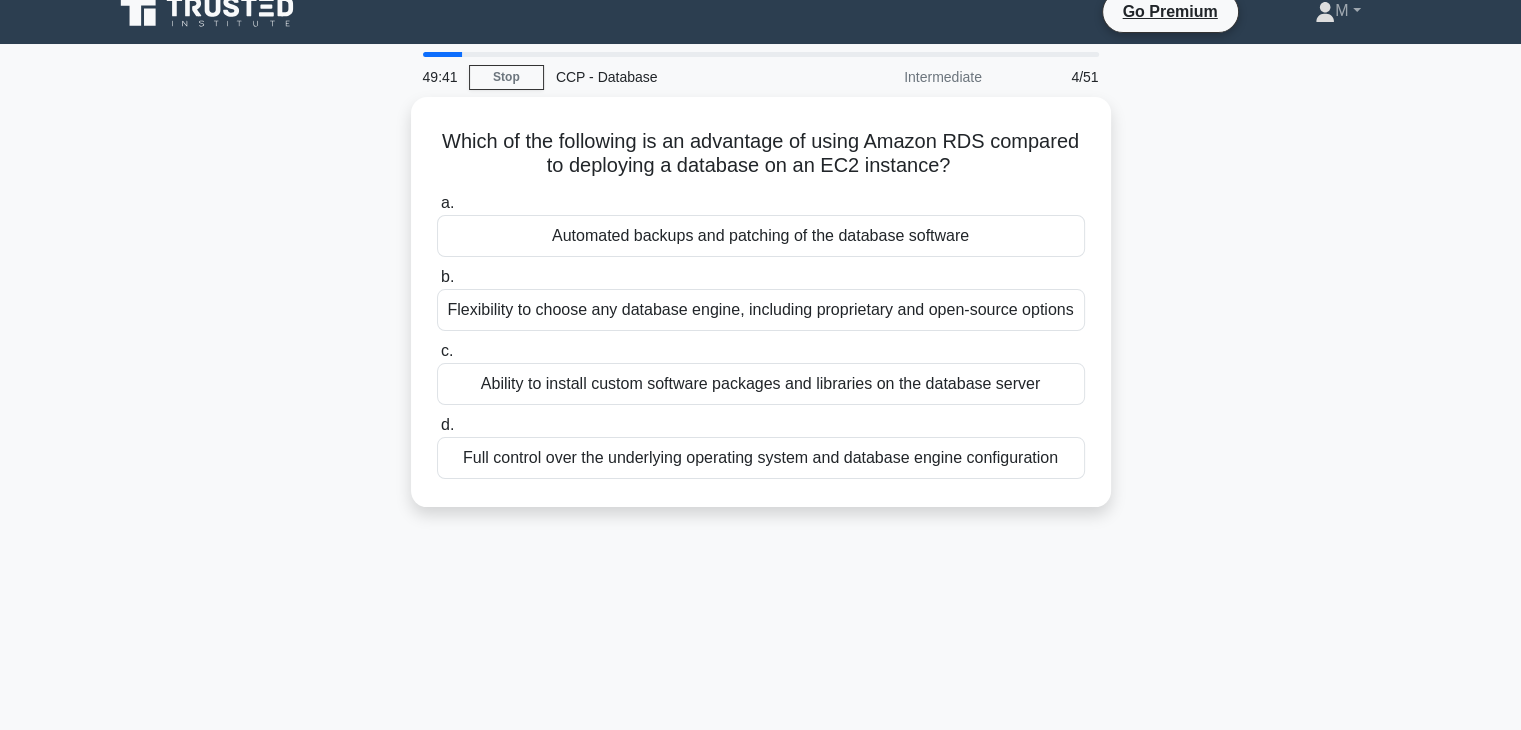 scroll, scrollTop: 0, scrollLeft: 0, axis: both 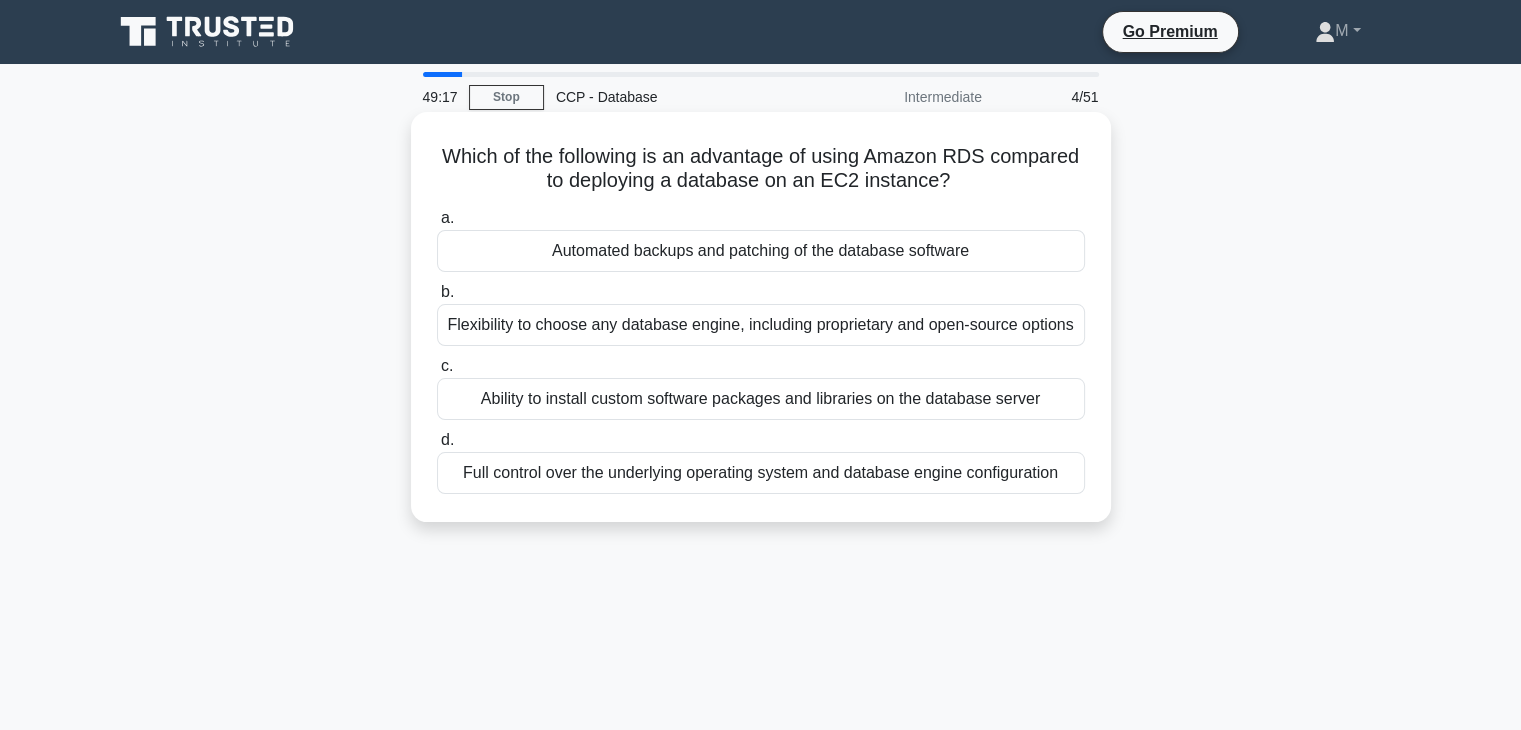 click on "Automated backups and patching of the database software" at bounding box center (761, 251) 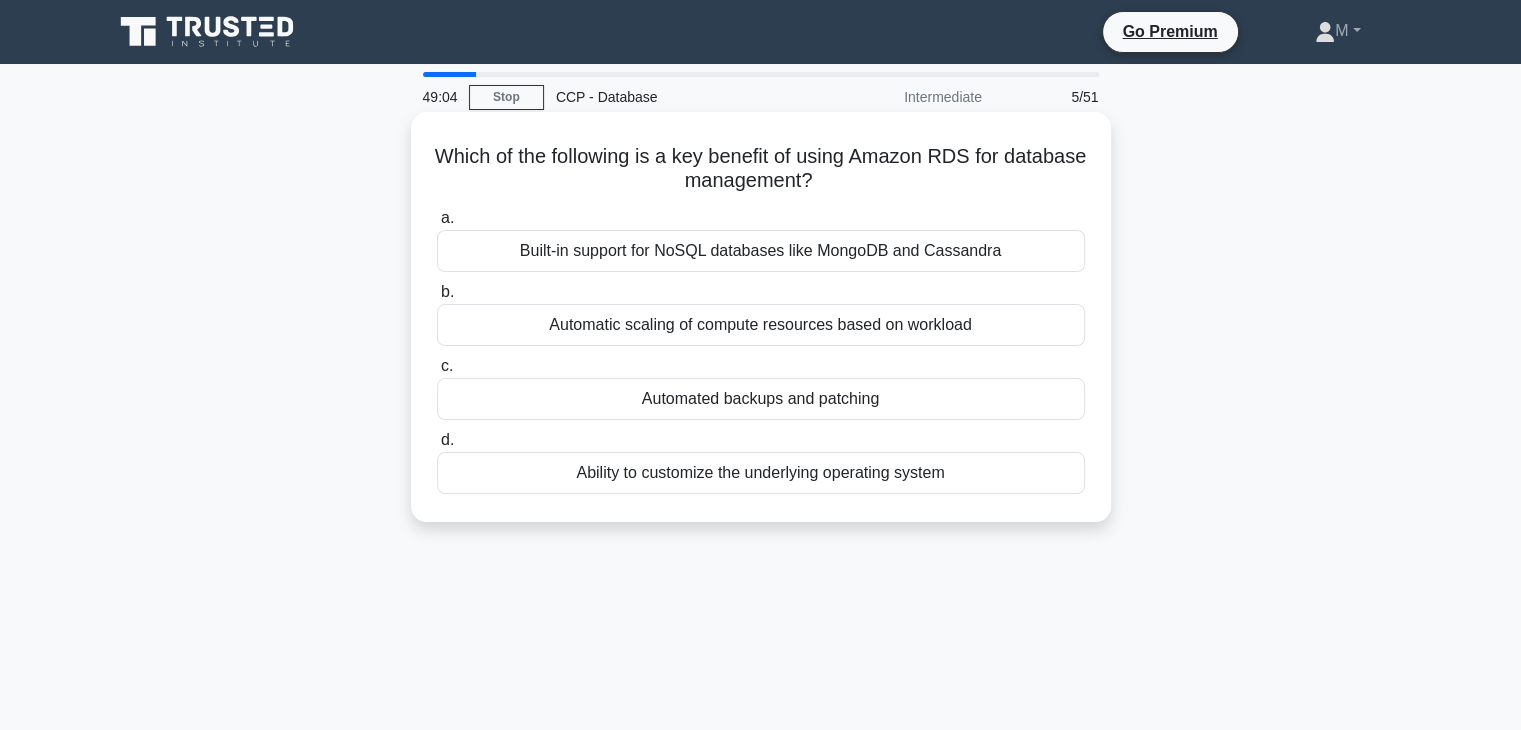 click on "Automated backups and patching" at bounding box center (761, 399) 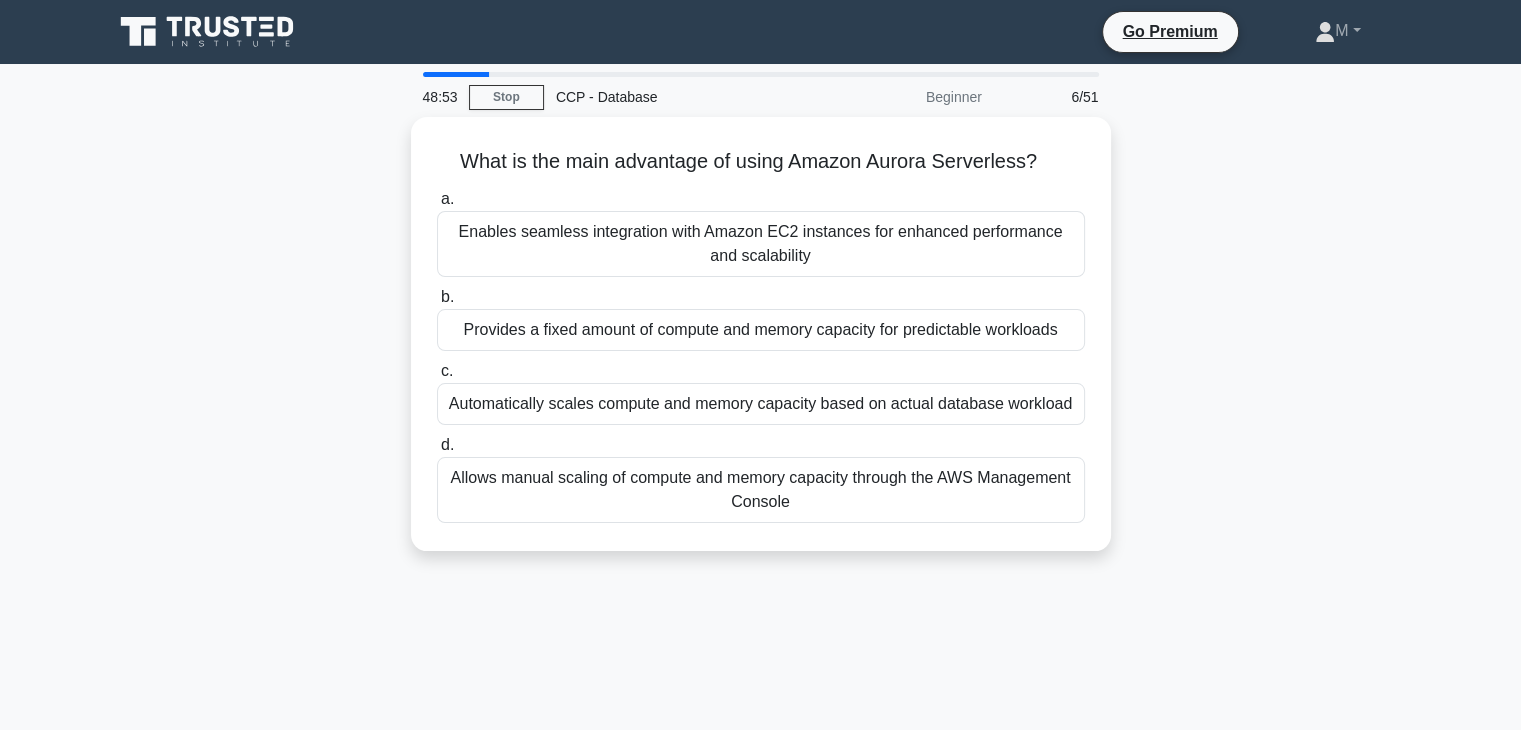 click on "Automatically scales compute and memory capacity based on actual database workload" at bounding box center [761, 404] 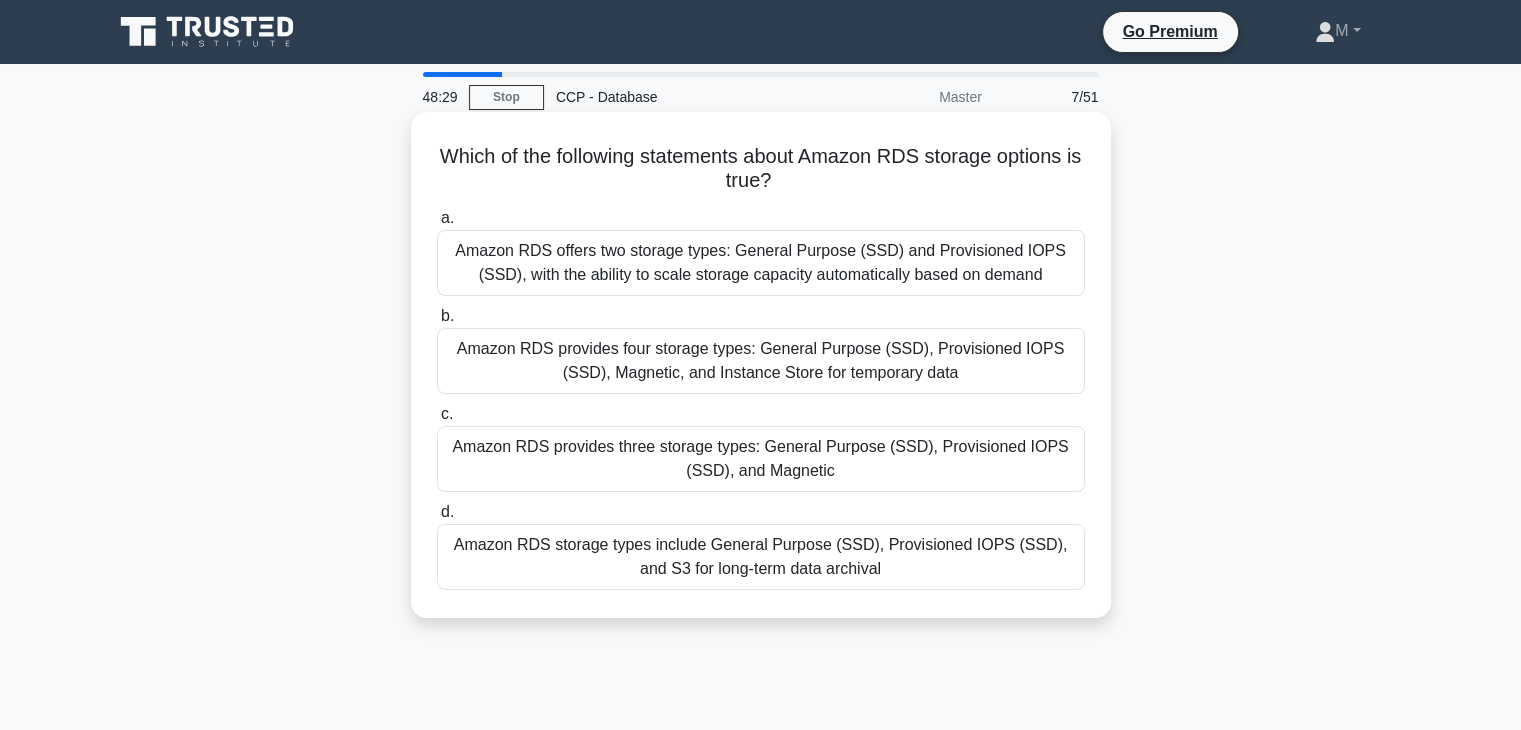 click on "Amazon RDS offers two storage types: General Purpose (SSD) and Provisioned IOPS (SSD), with the ability to scale storage capacity automatically based on demand" at bounding box center (761, 263) 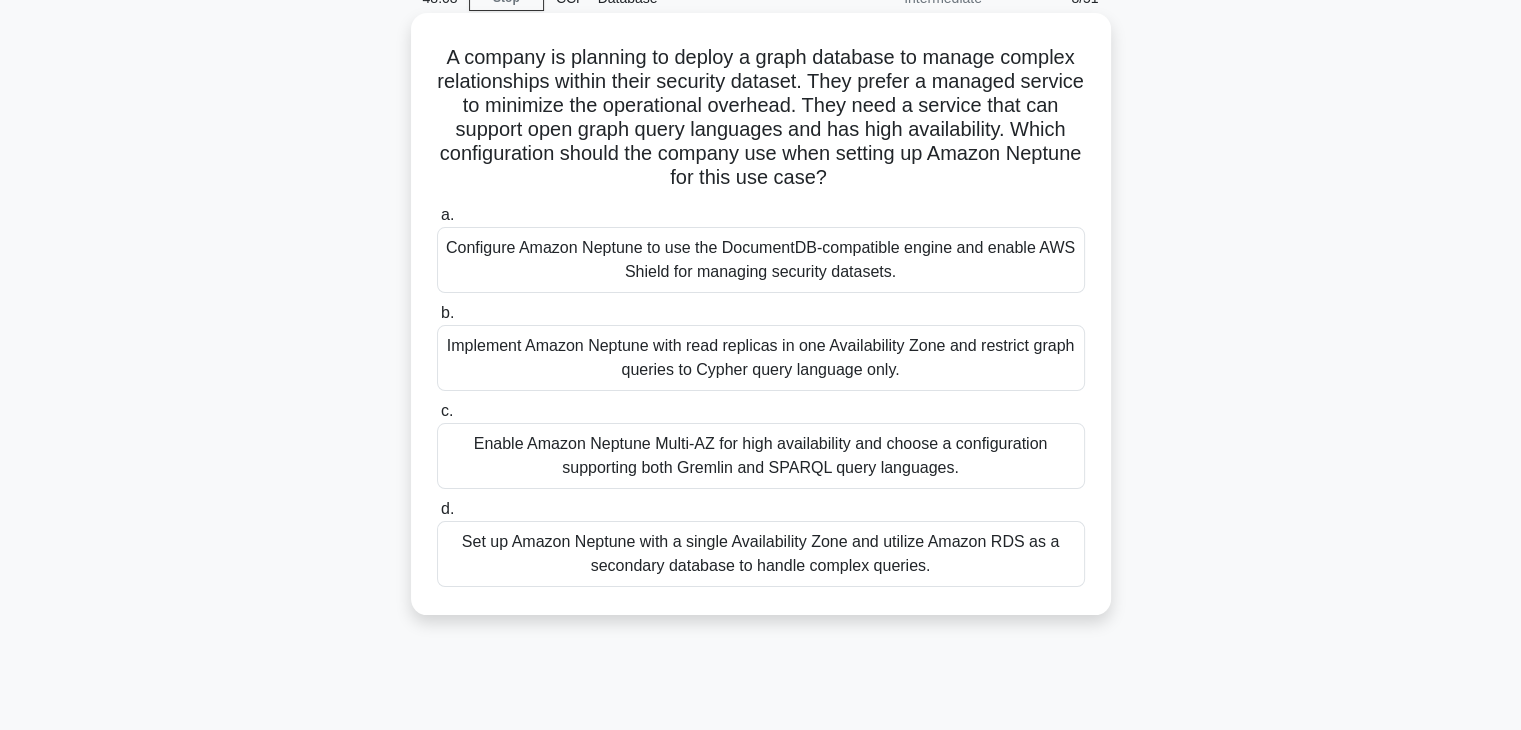 scroll, scrollTop: 100, scrollLeft: 0, axis: vertical 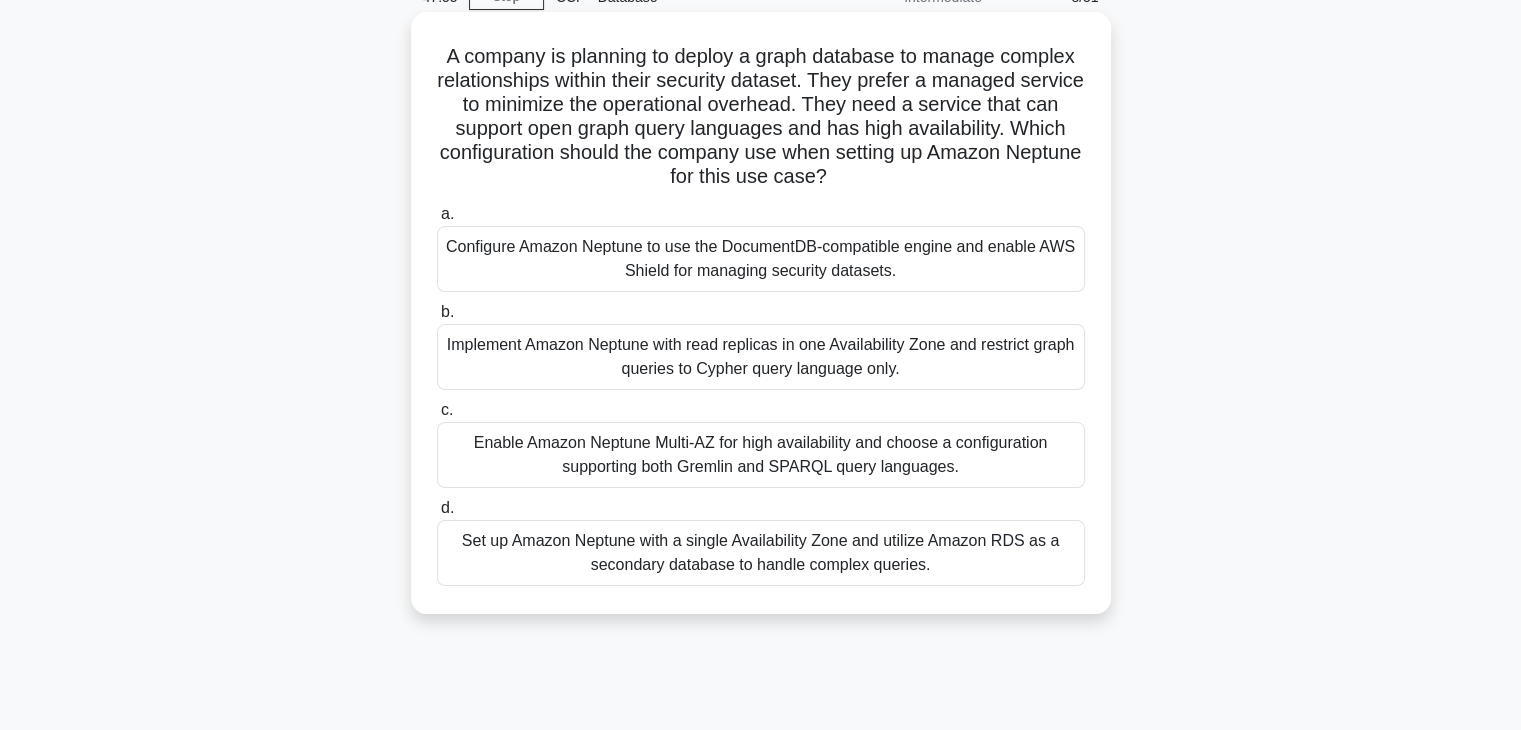 click on "Enable Amazon Neptune Multi-AZ for high availability and choose a configuration supporting both Gremlin and SPARQL query languages." at bounding box center (761, 455) 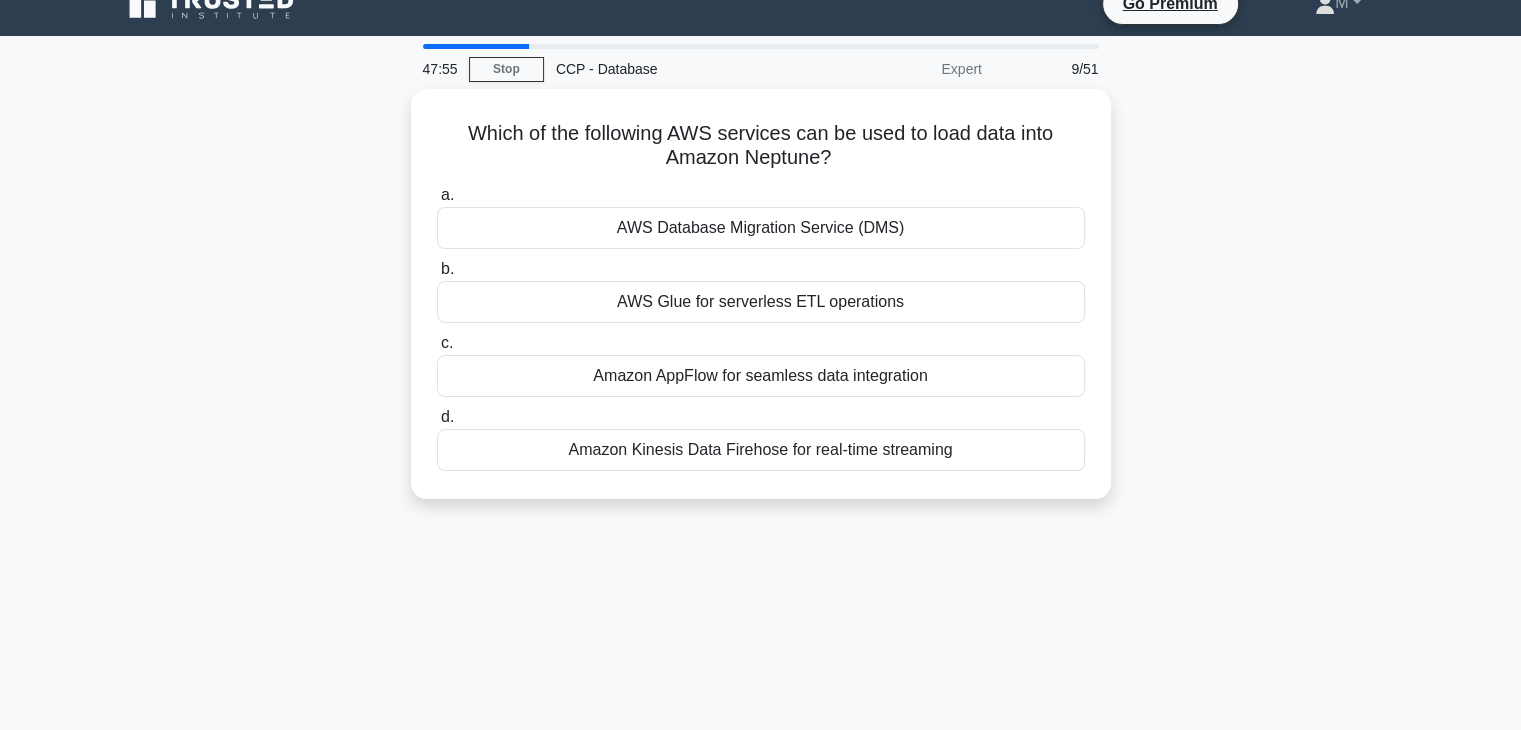scroll, scrollTop: 0, scrollLeft: 0, axis: both 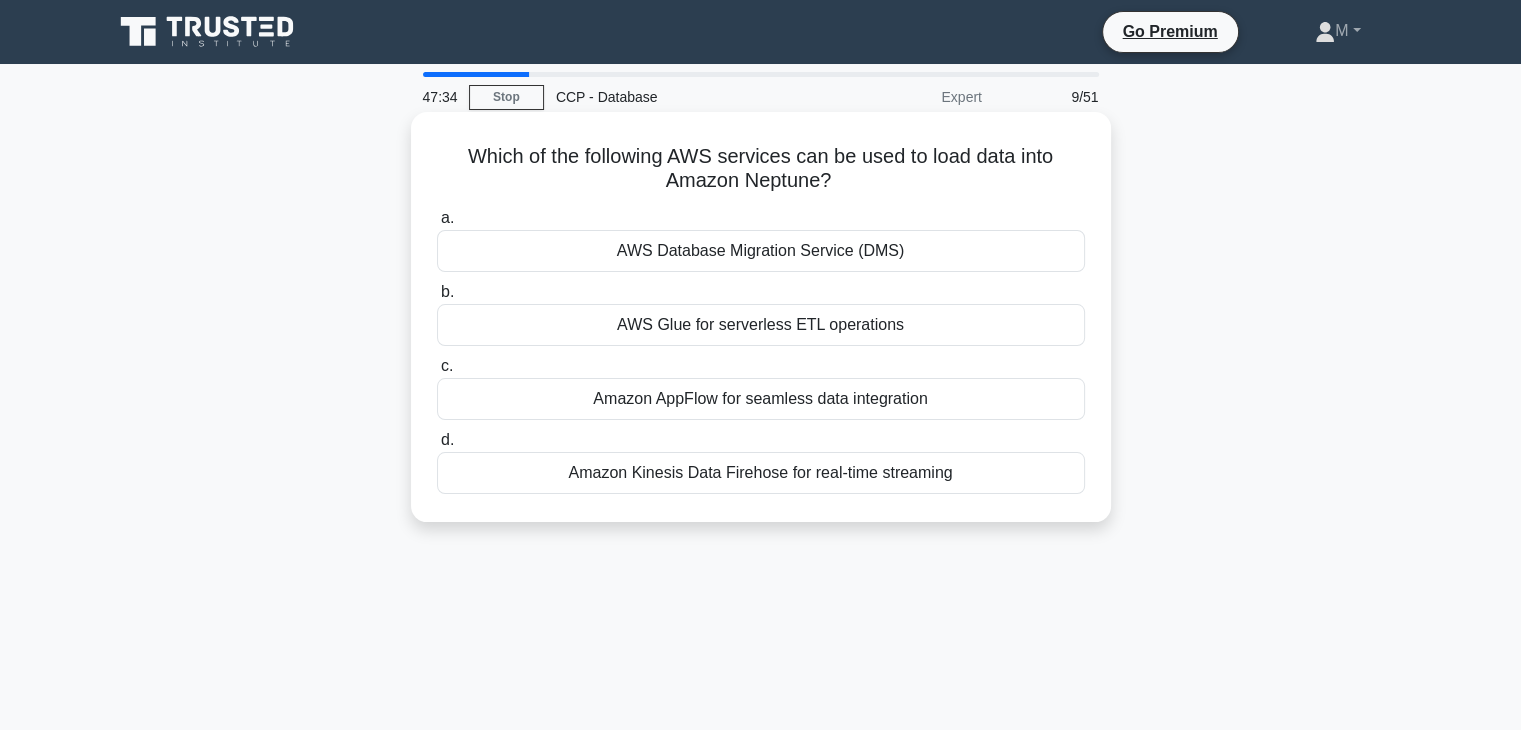 drag, startPoint x: 447, startPoint y: 157, endPoint x: 969, endPoint y: 480, distance: 613.85095 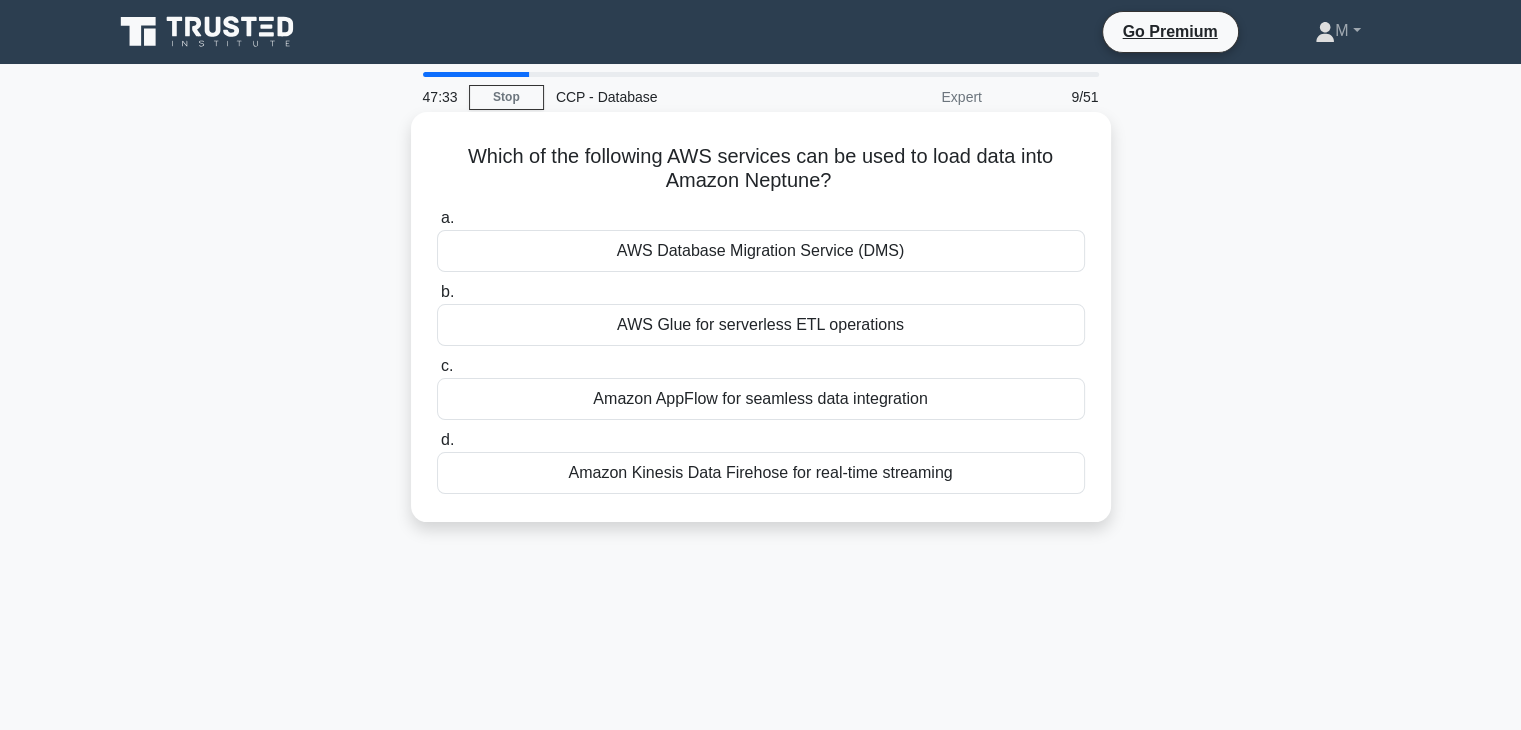 copy on "Which of the following AWS services can be used to load data into Amazon Neptune?
.spinner_0XTQ{transform-origin:center;animation:spinner_y6GP .75s linear infinite}@keyframes spinner_y6GP{100%{transform:rotate(360deg)}}
a.
AWS Database Migration Service (DMS)
b.
AWS Glue for serverless ETL operations
c.
Amazon AppFlow for seamless data integration
d.
Amazon Kinesis Data Firehose for real-time streaming" 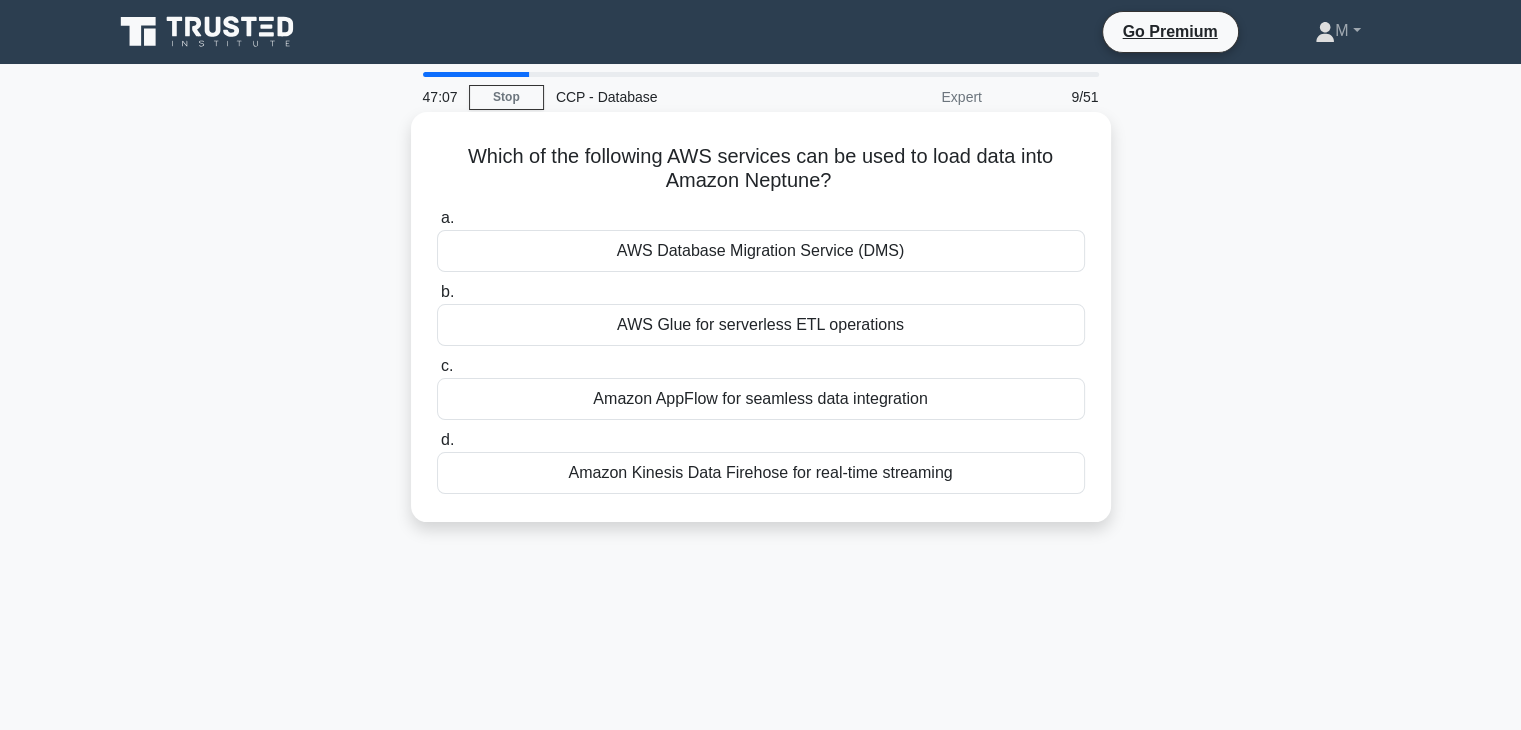 click on "AWS Glue for serverless ETL operations" at bounding box center [761, 325] 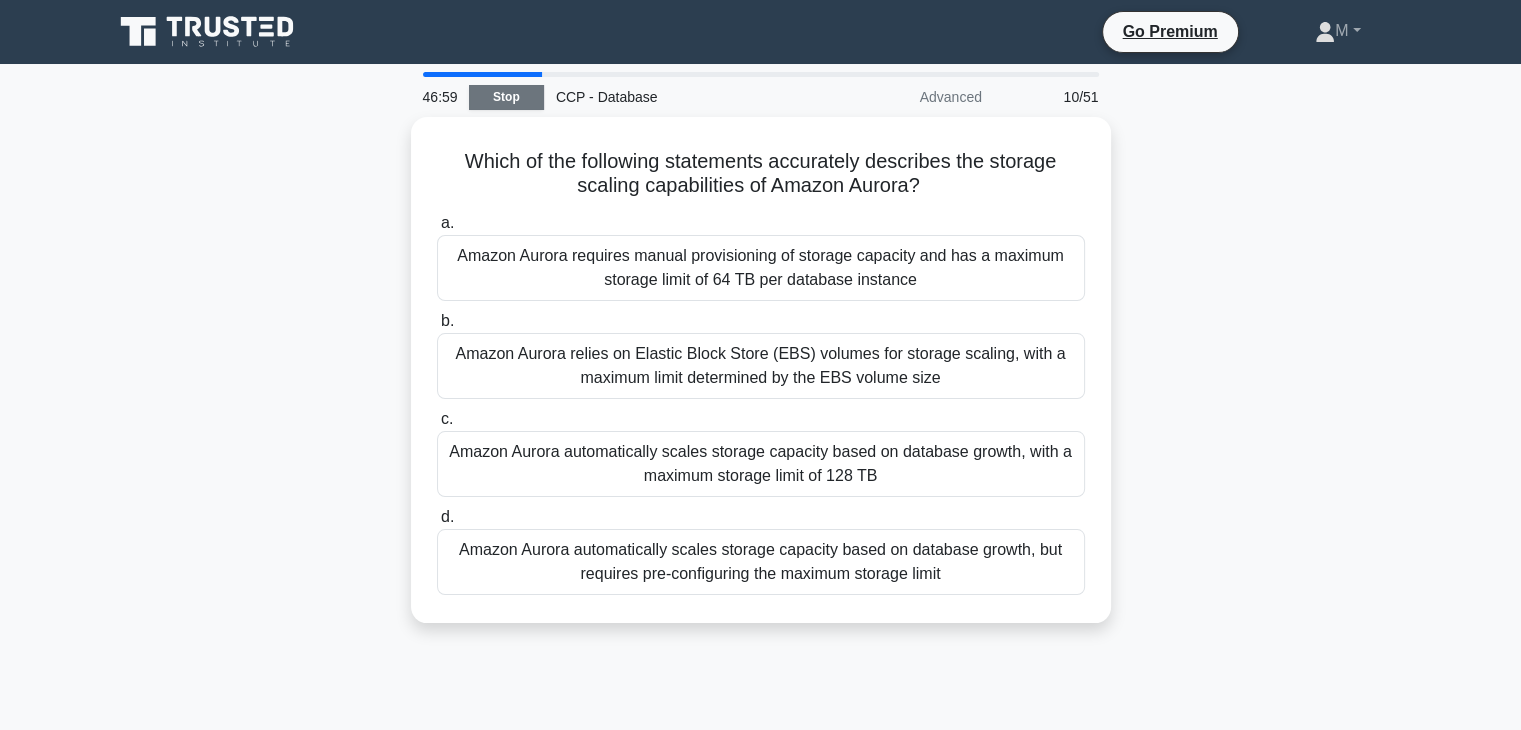 click on "Stop" at bounding box center [506, 97] 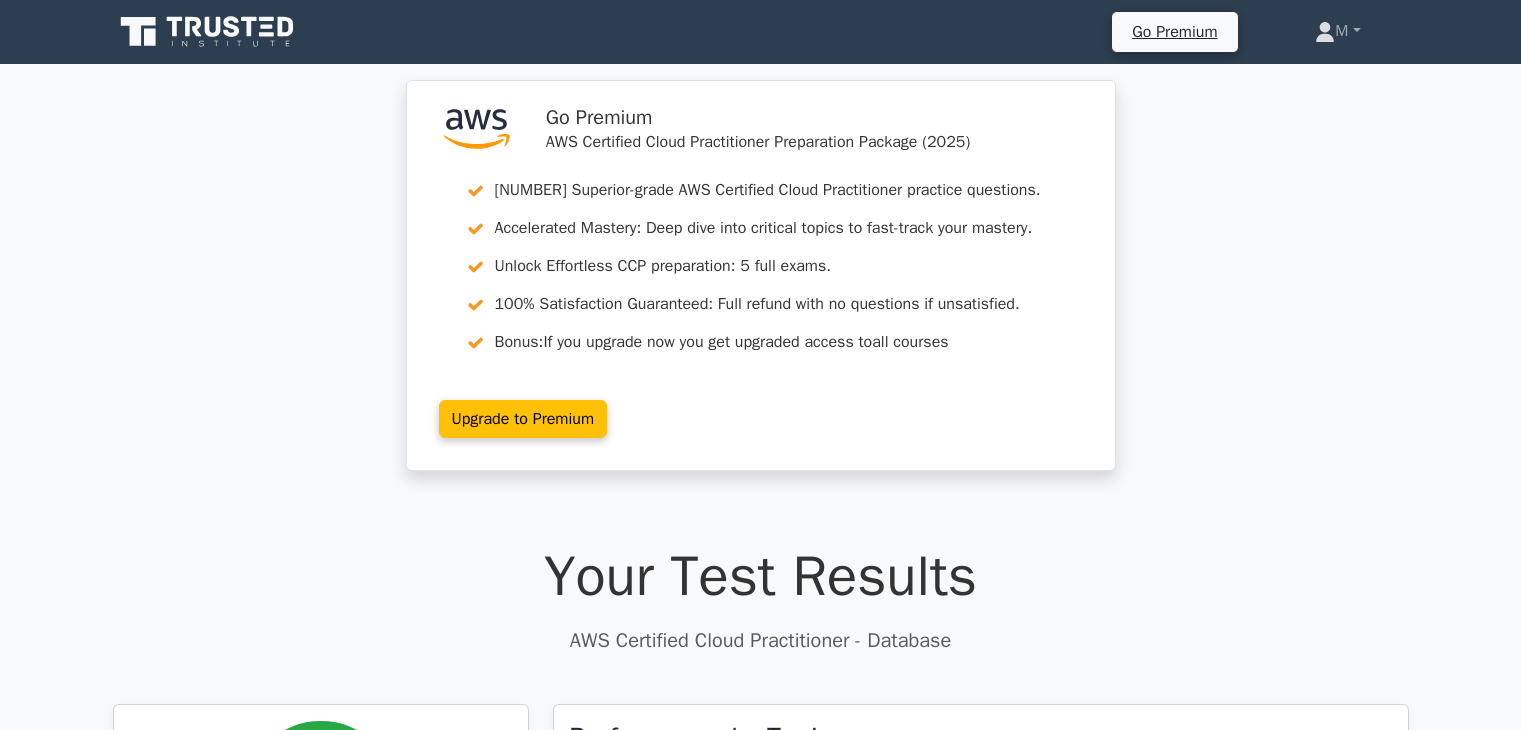 scroll, scrollTop: 0, scrollLeft: 0, axis: both 